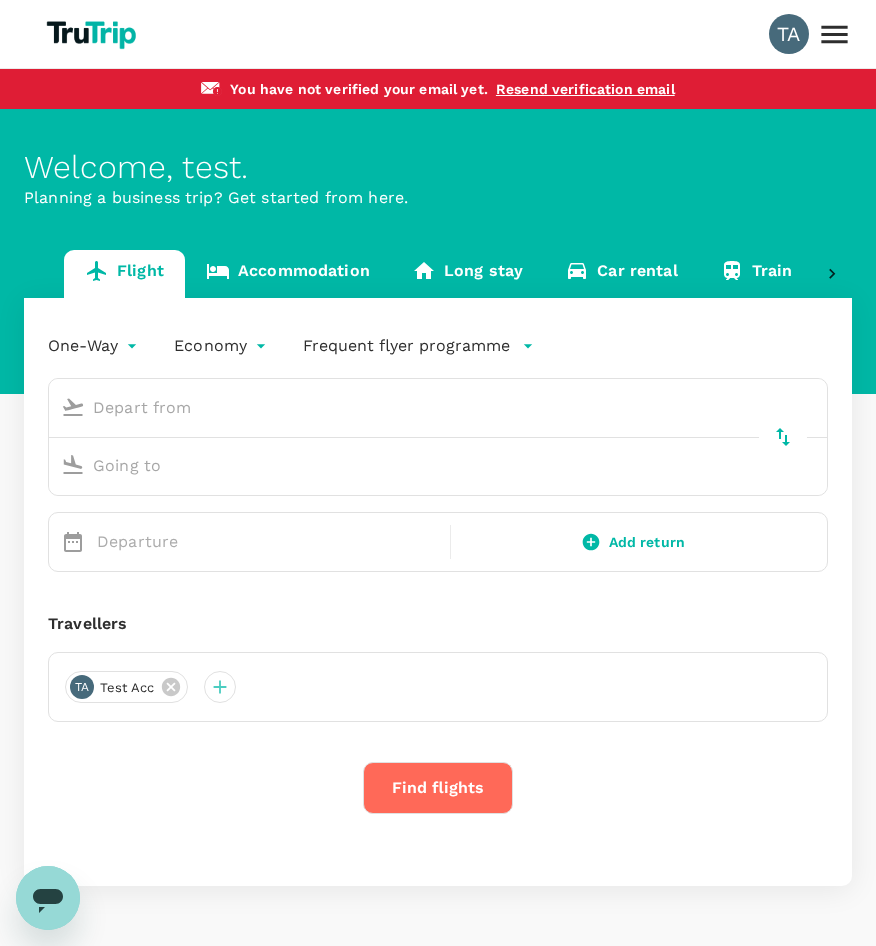 scroll, scrollTop: 0, scrollLeft: 0, axis: both 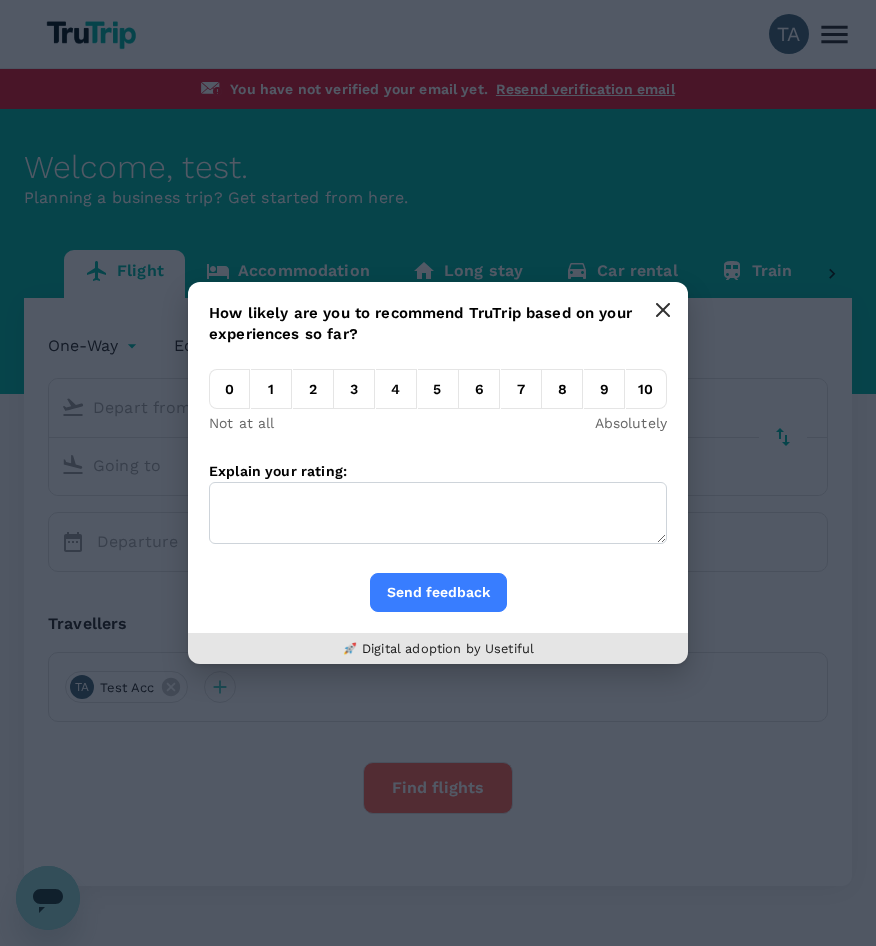 click 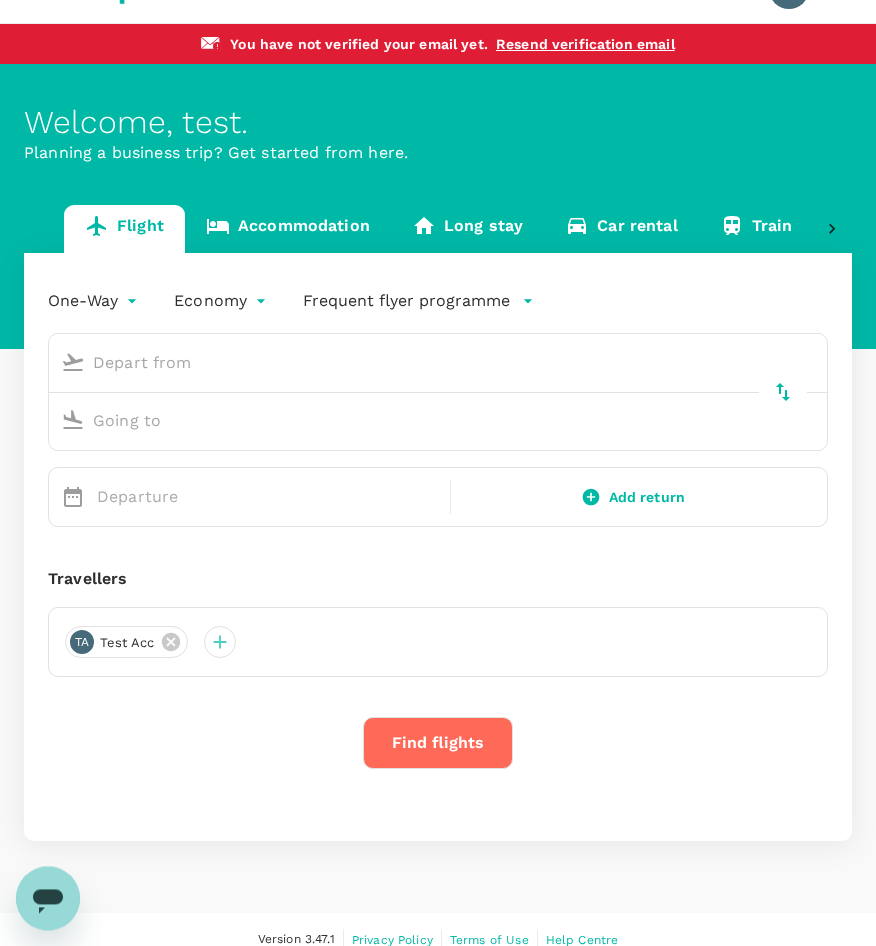 scroll, scrollTop: 65, scrollLeft: 0, axis: vertical 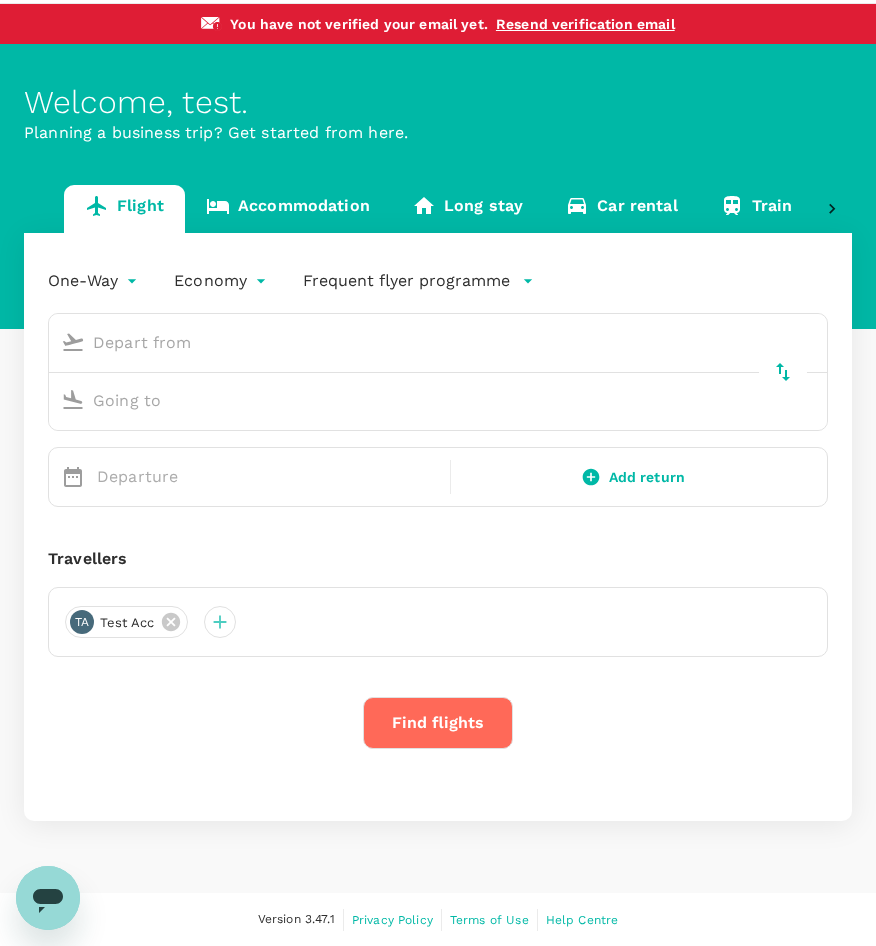 click 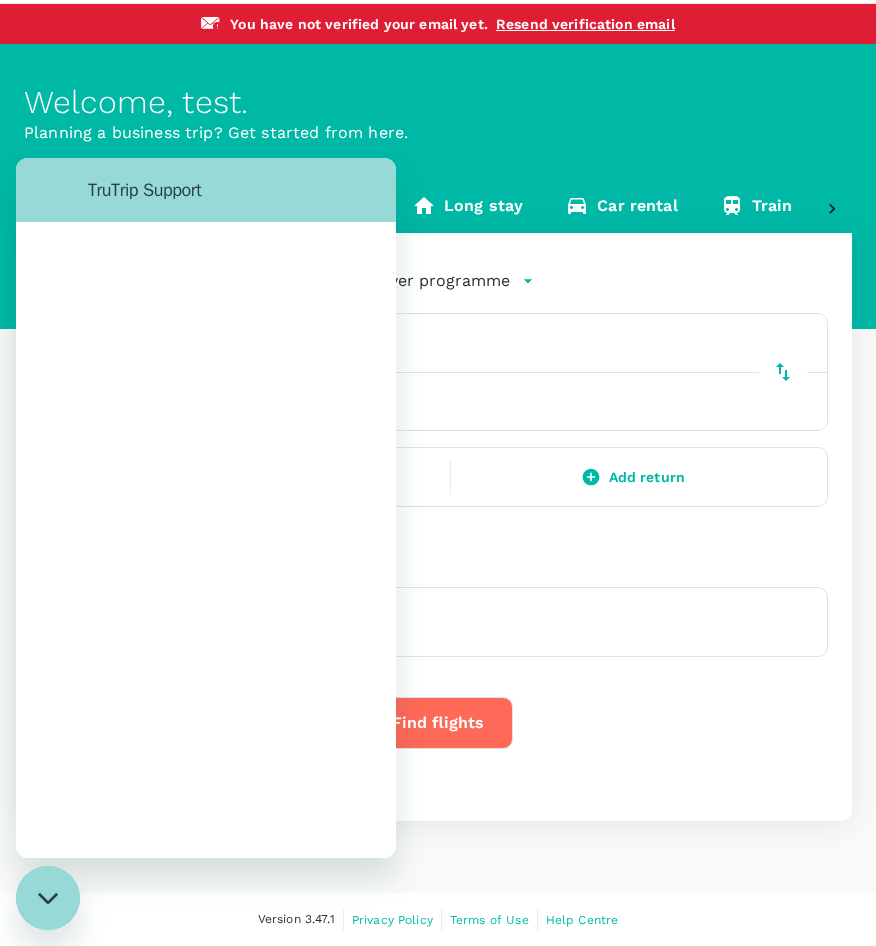 scroll, scrollTop: 0, scrollLeft: 0, axis: both 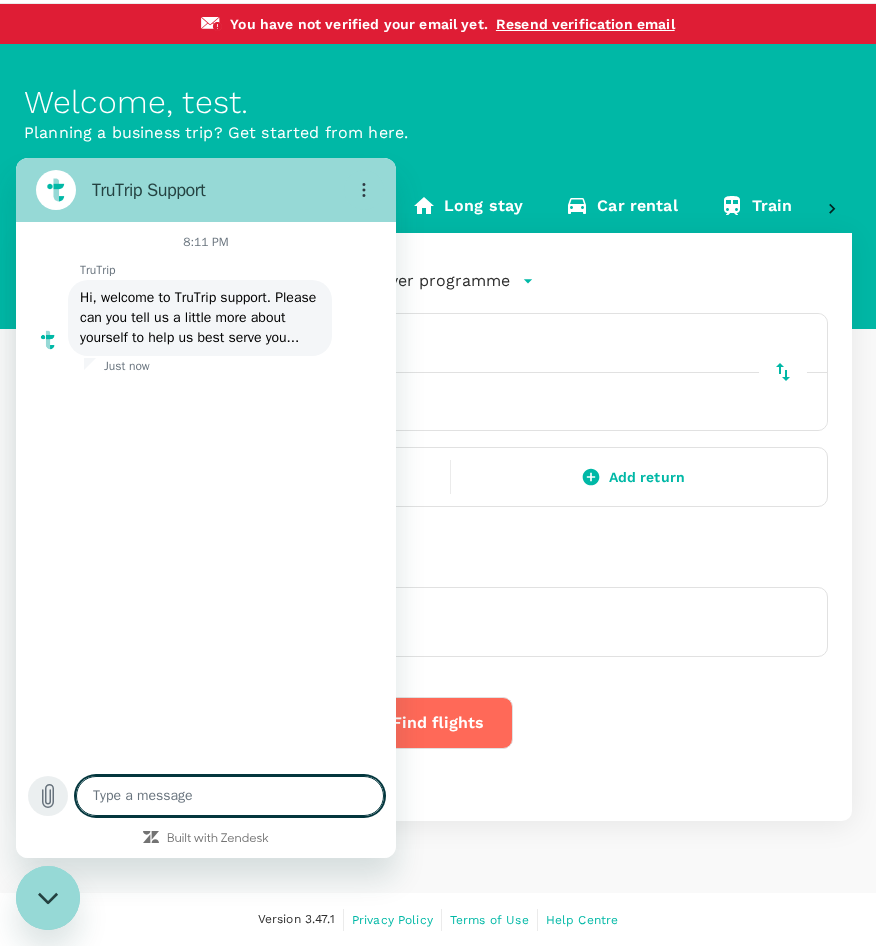 click 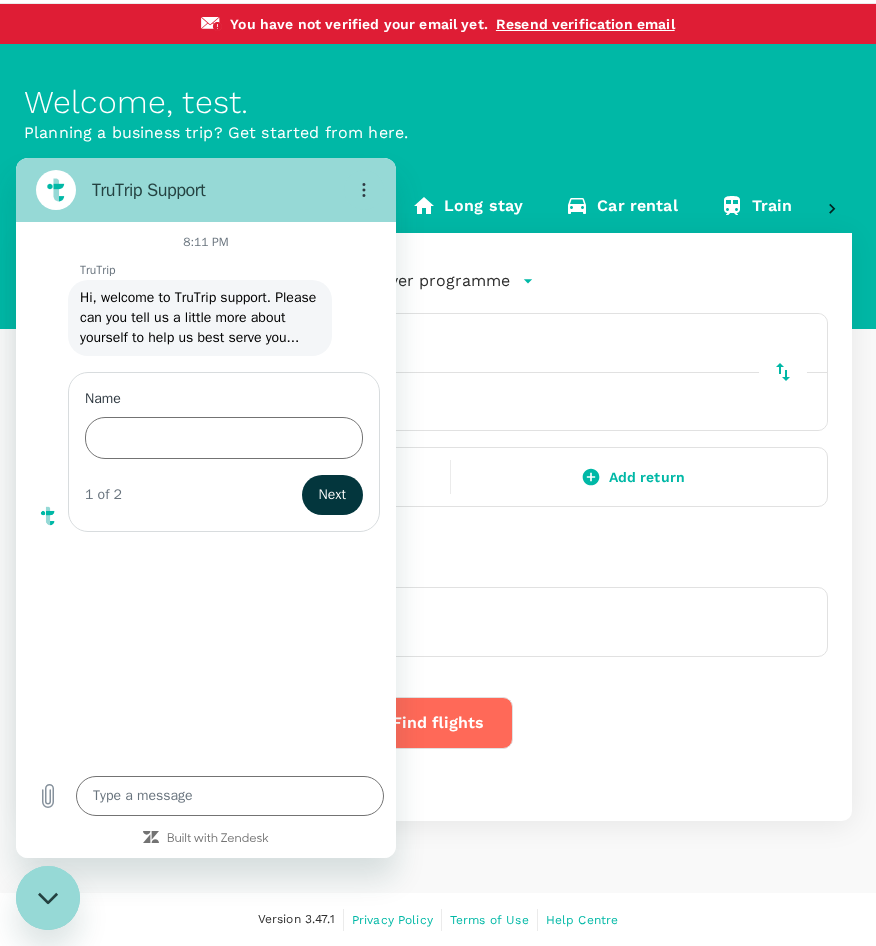 type on "x" 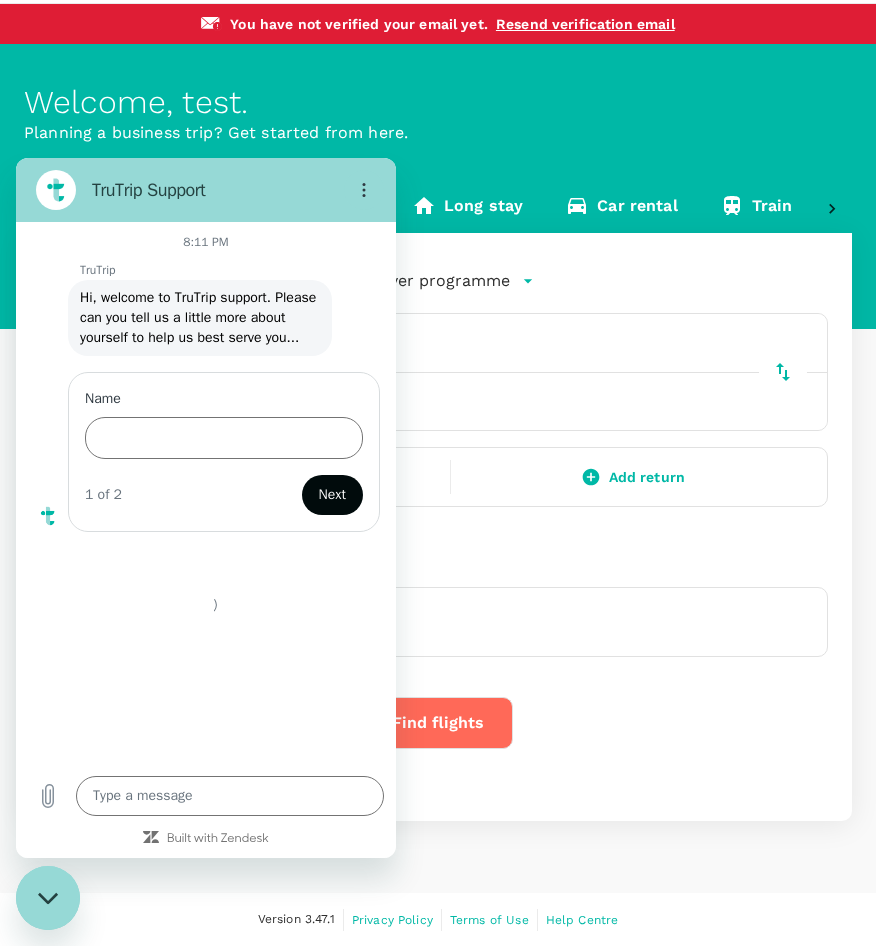 click on "Next" at bounding box center [332, 495] 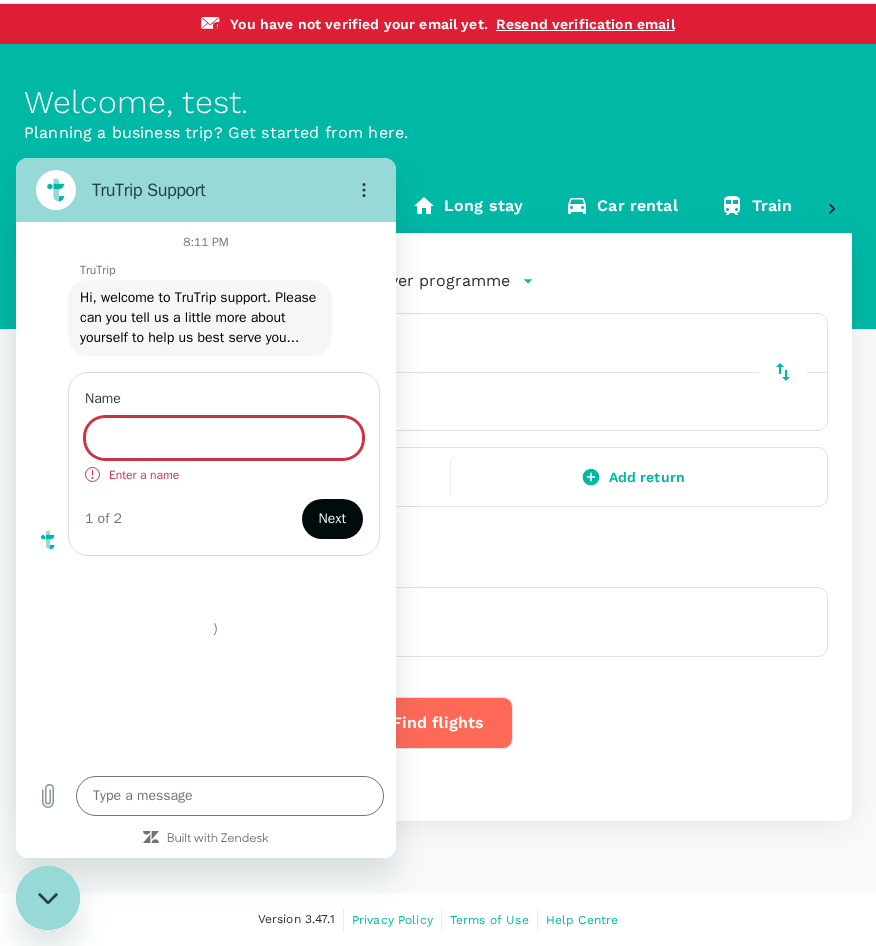 drag, startPoint x: 338, startPoint y: 503, endPoint x: 271, endPoint y: 485, distance: 69.375786 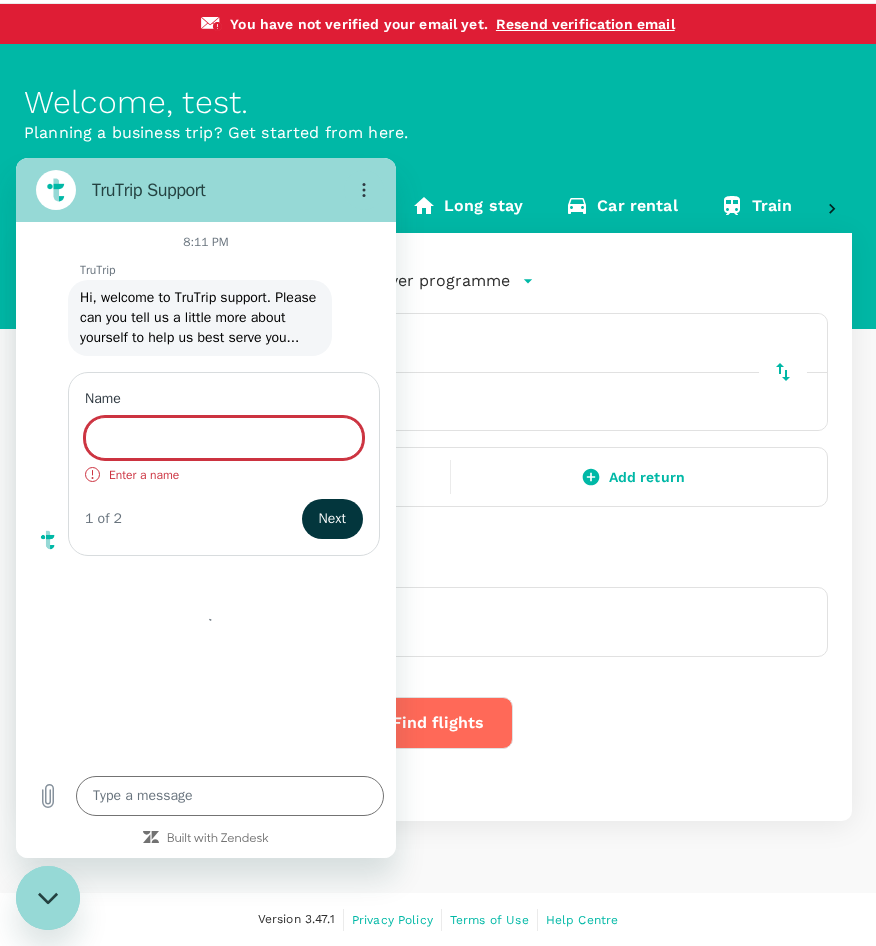 click on "Name" at bounding box center [224, 438] 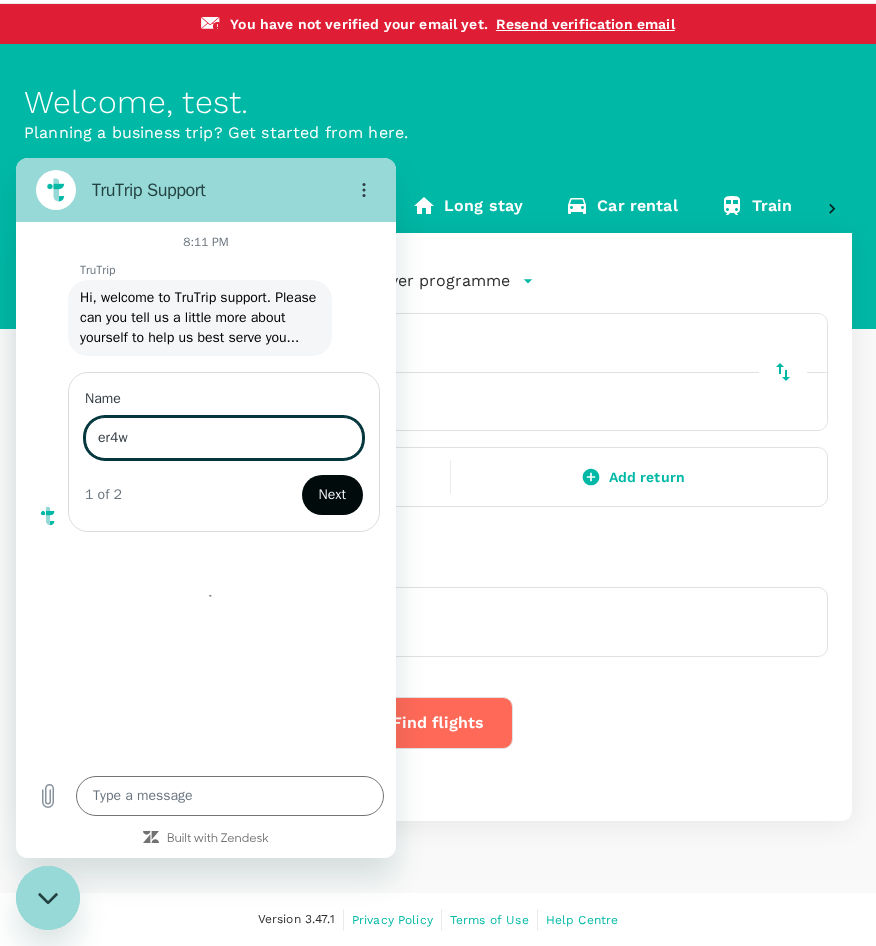 type on "er4w" 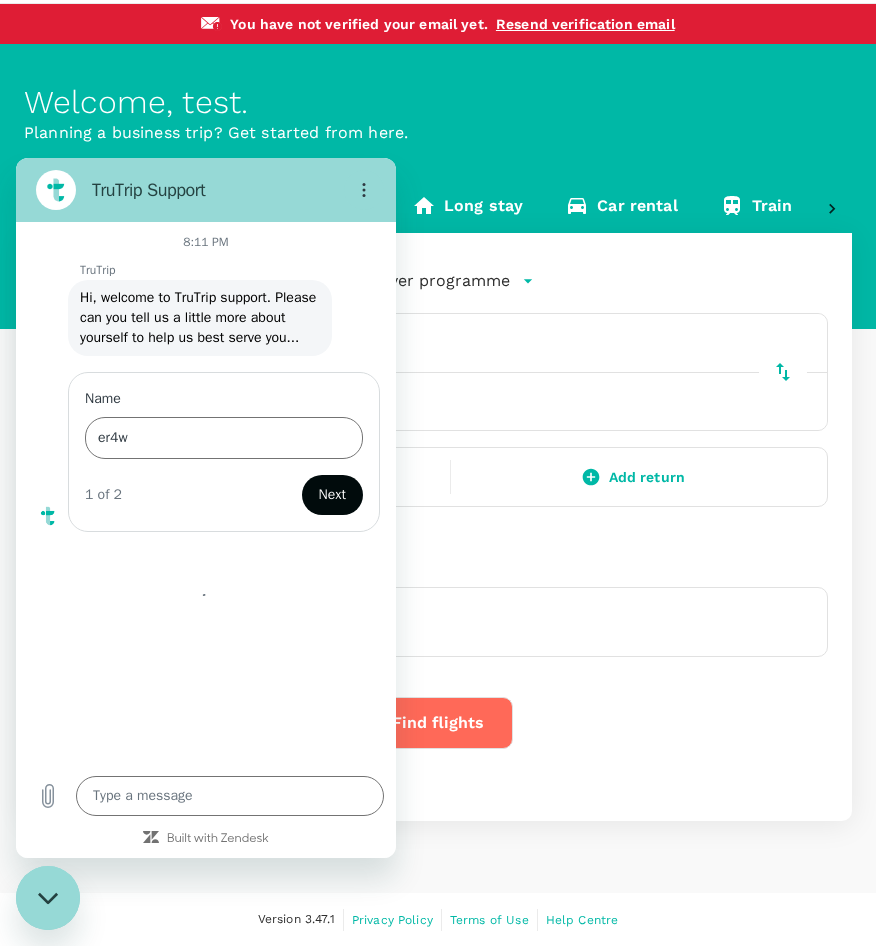 click on "Next" at bounding box center [332, 495] 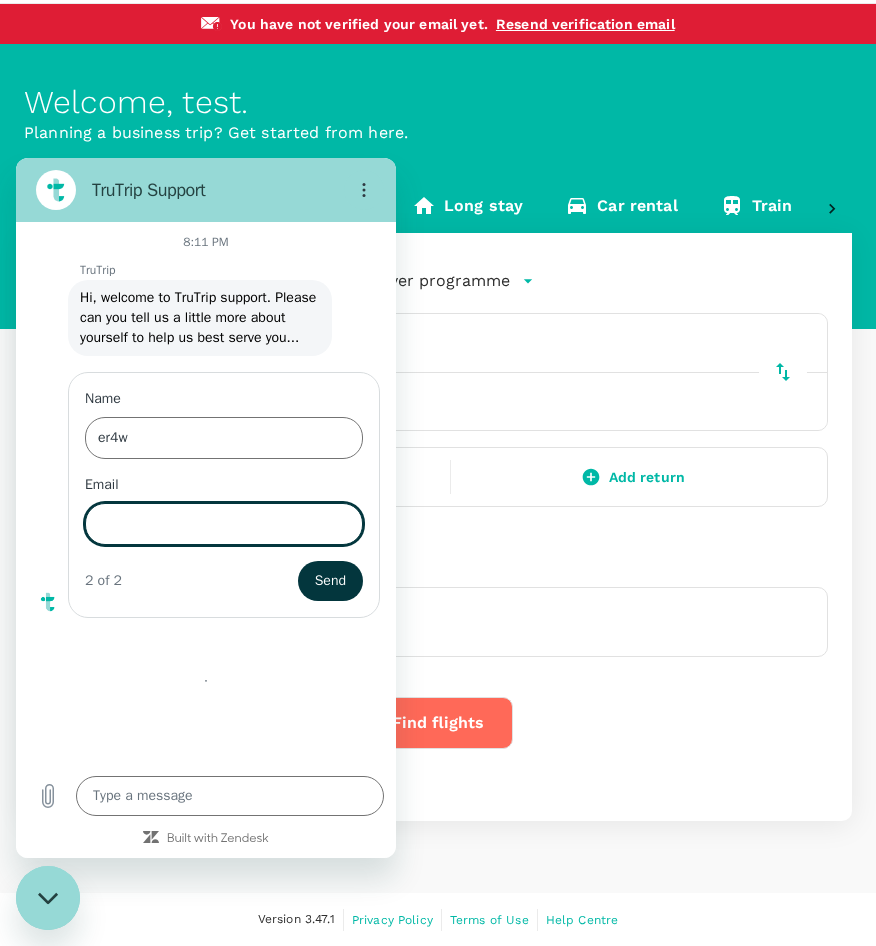 scroll, scrollTop: 1, scrollLeft: 0, axis: vertical 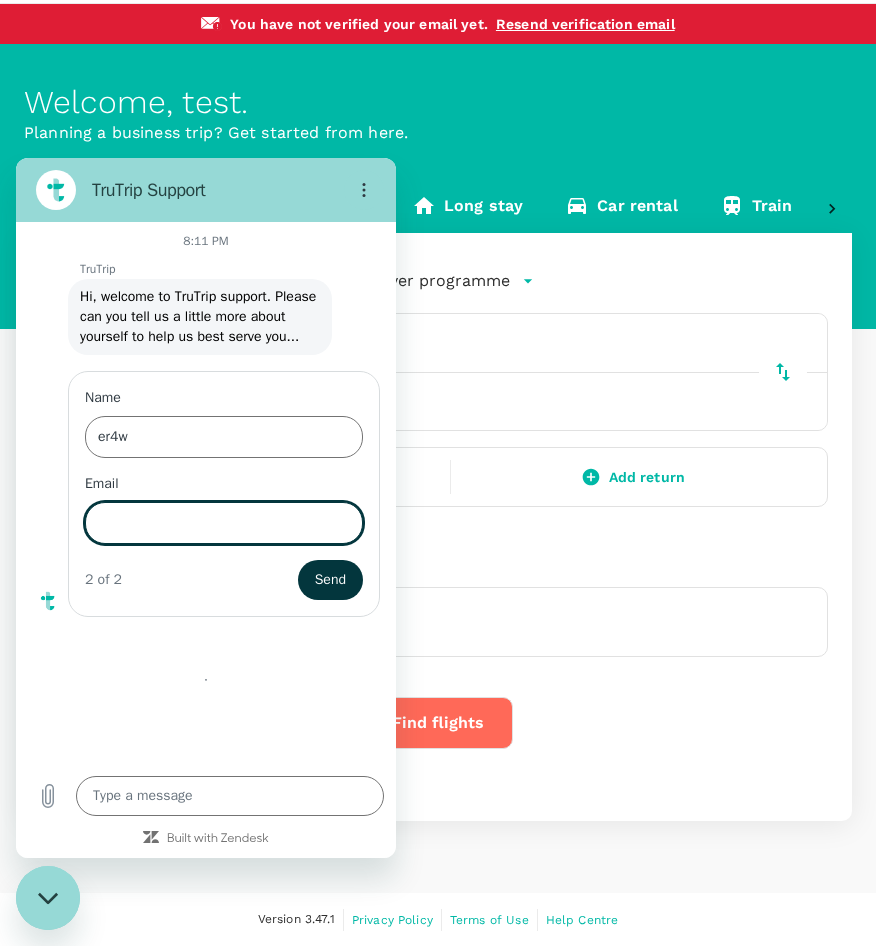 click on "Email" at bounding box center (224, 523) 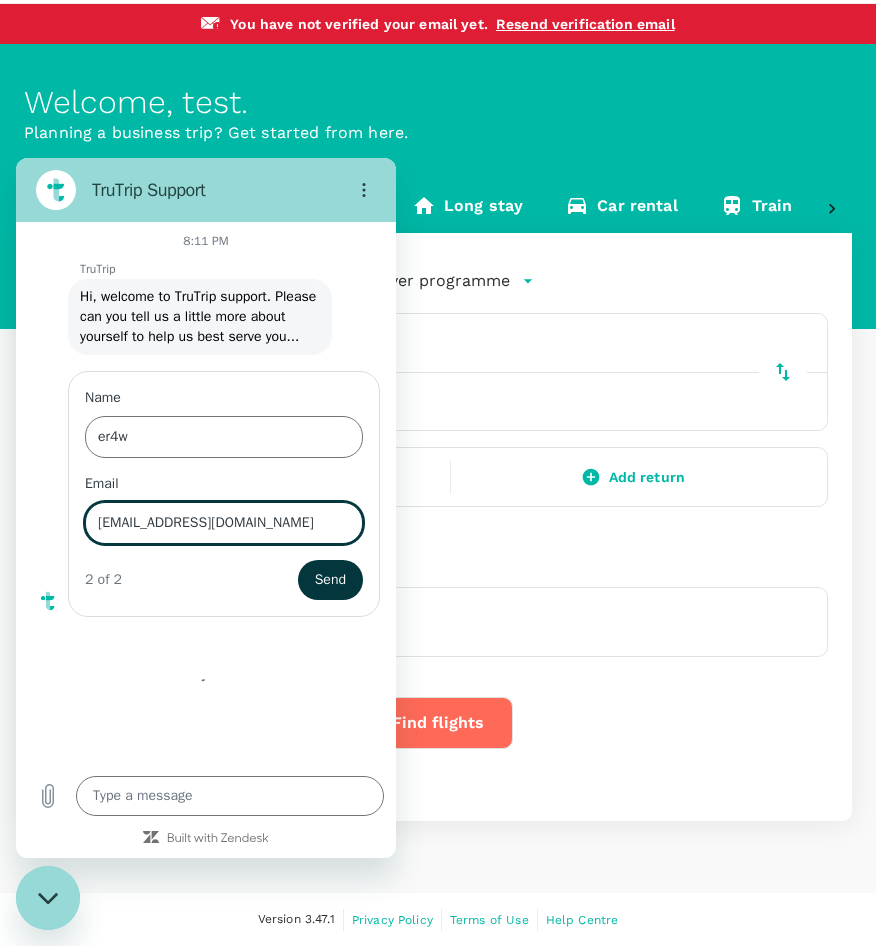 type on "eraewa@gmail.com" 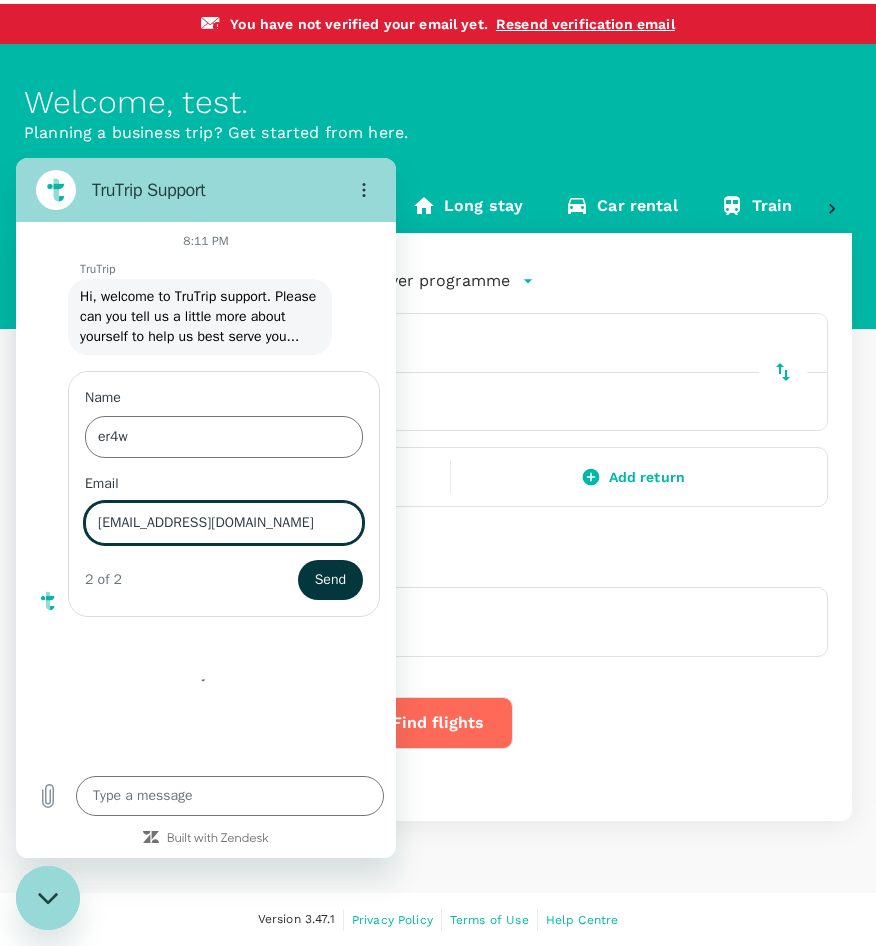 click on "Send" at bounding box center [330, 580] 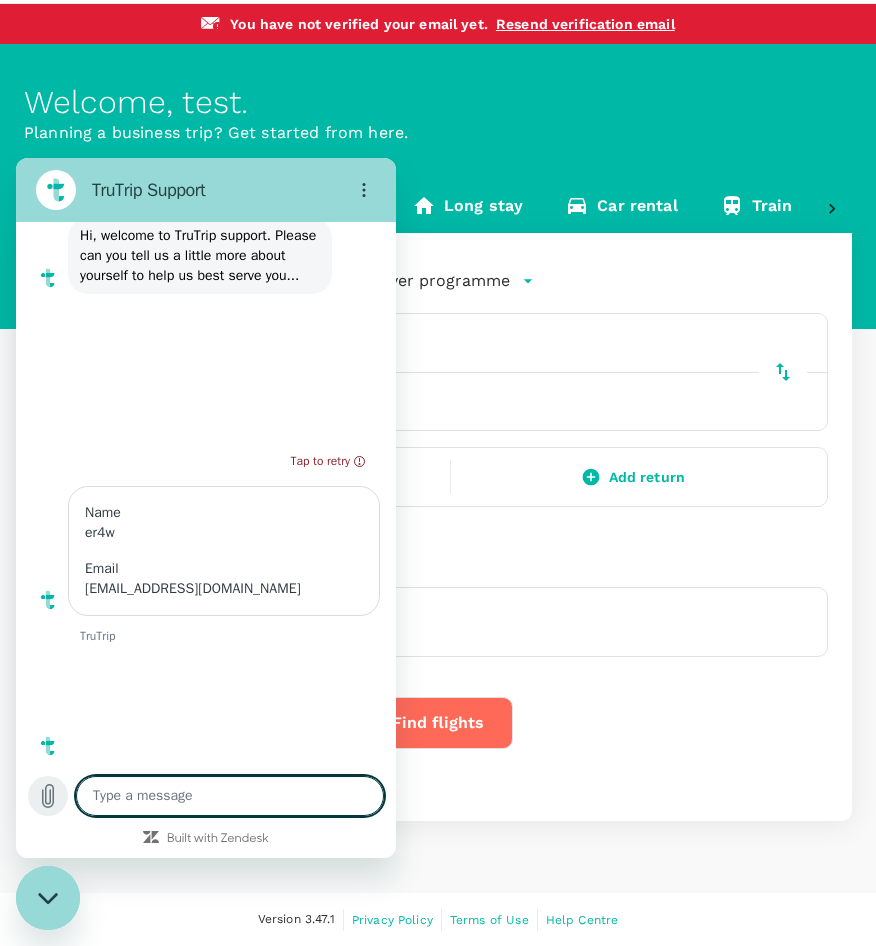 scroll, scrollTop: 63, scrollLeft: 0, axis: vertical 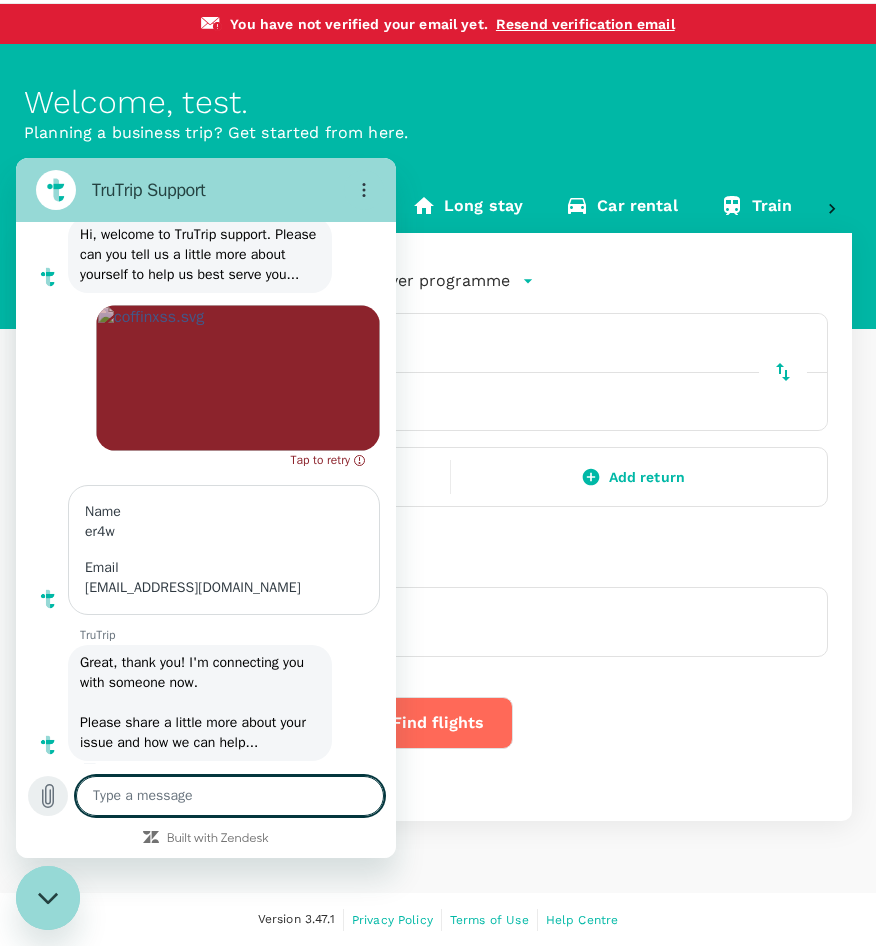 click 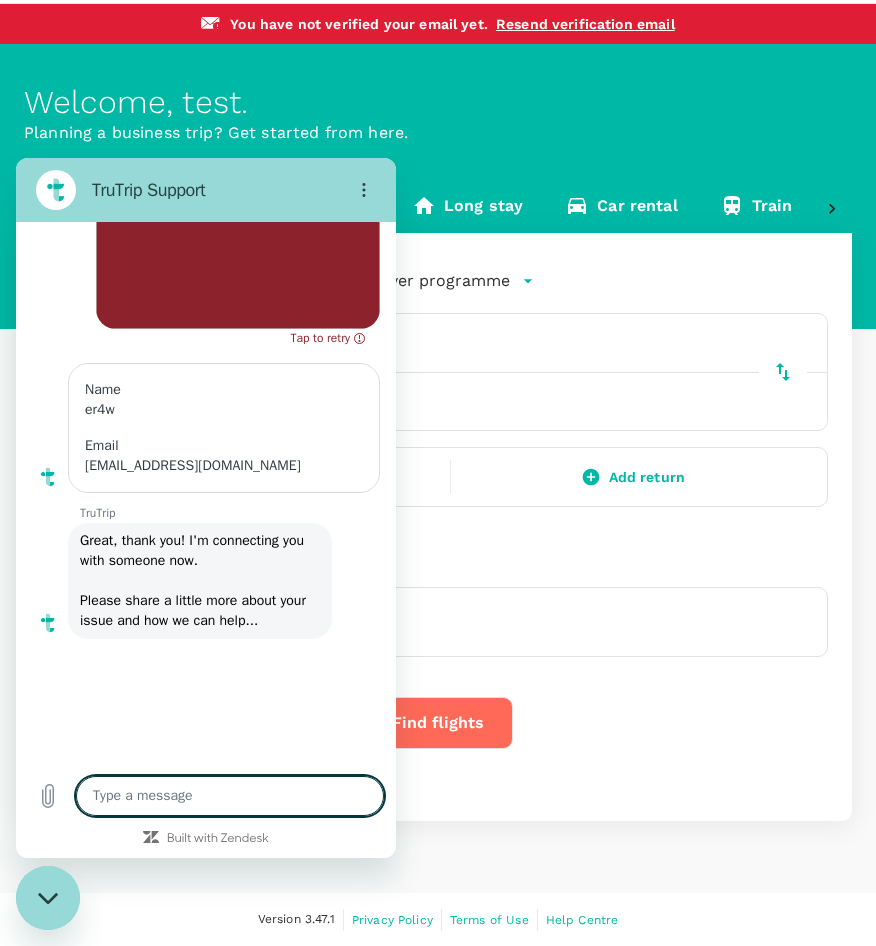scroll, scrollTop: 187, scrollLeft: 0, axis: vertical 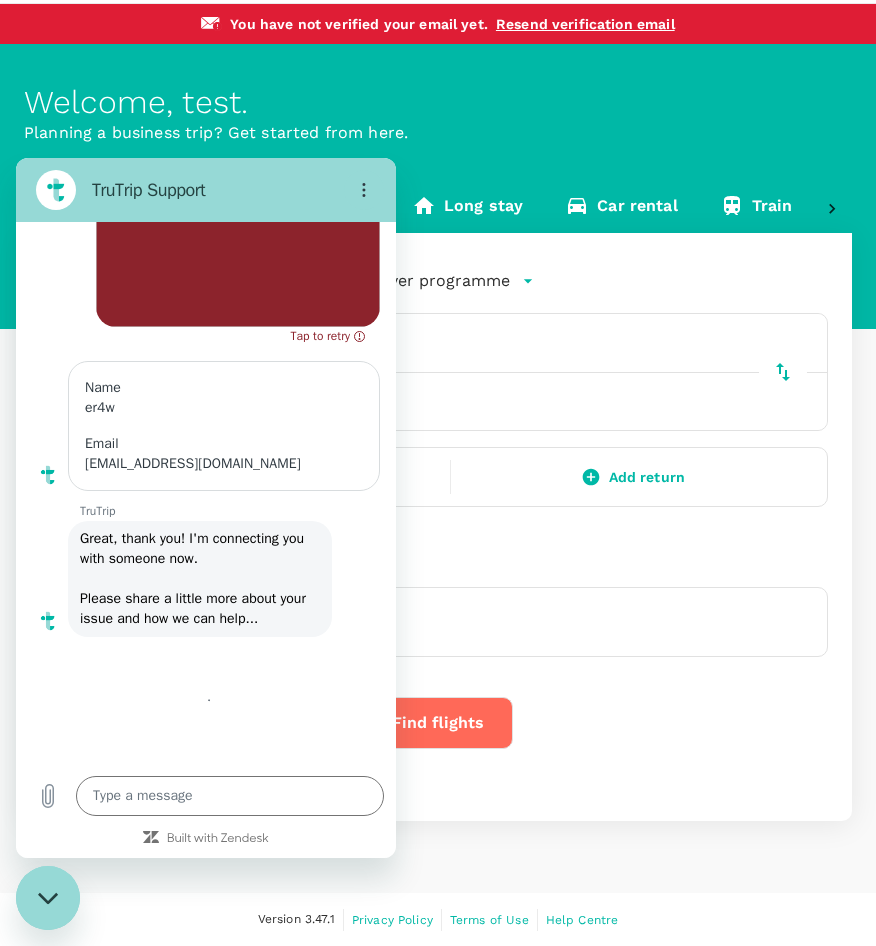 type on "x" 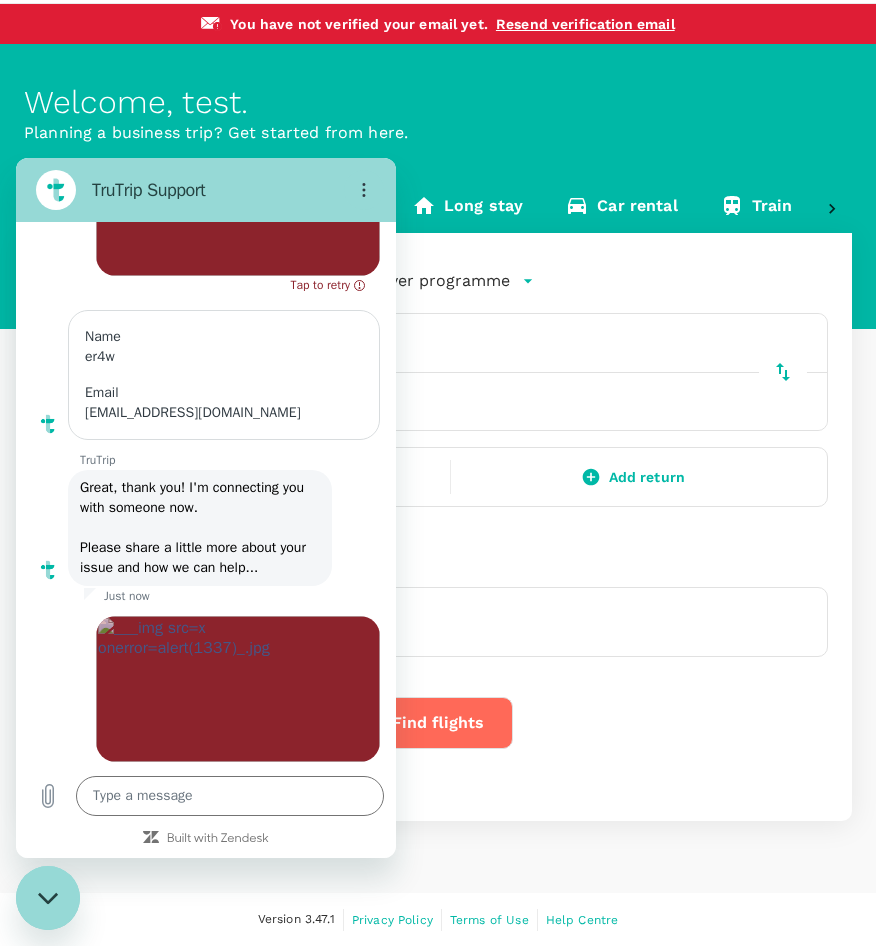 scroll, scrollTop: 239, scrollLeft: 0, axis: vertical 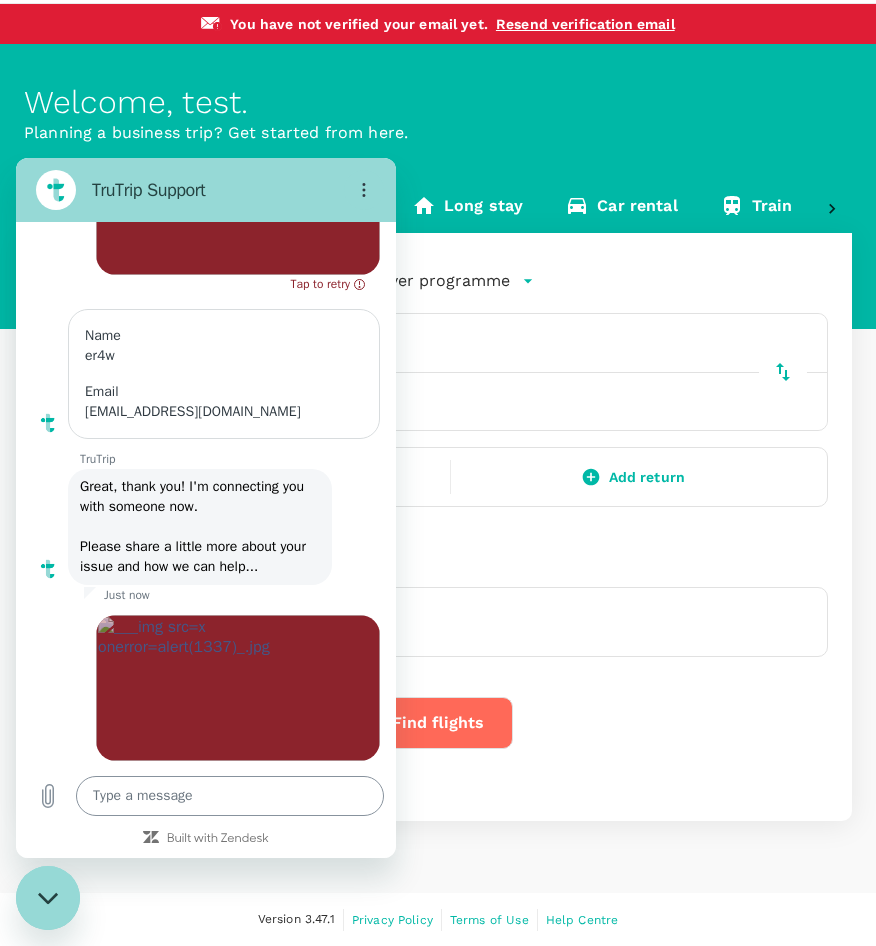 click at bounding box center (230, 796) 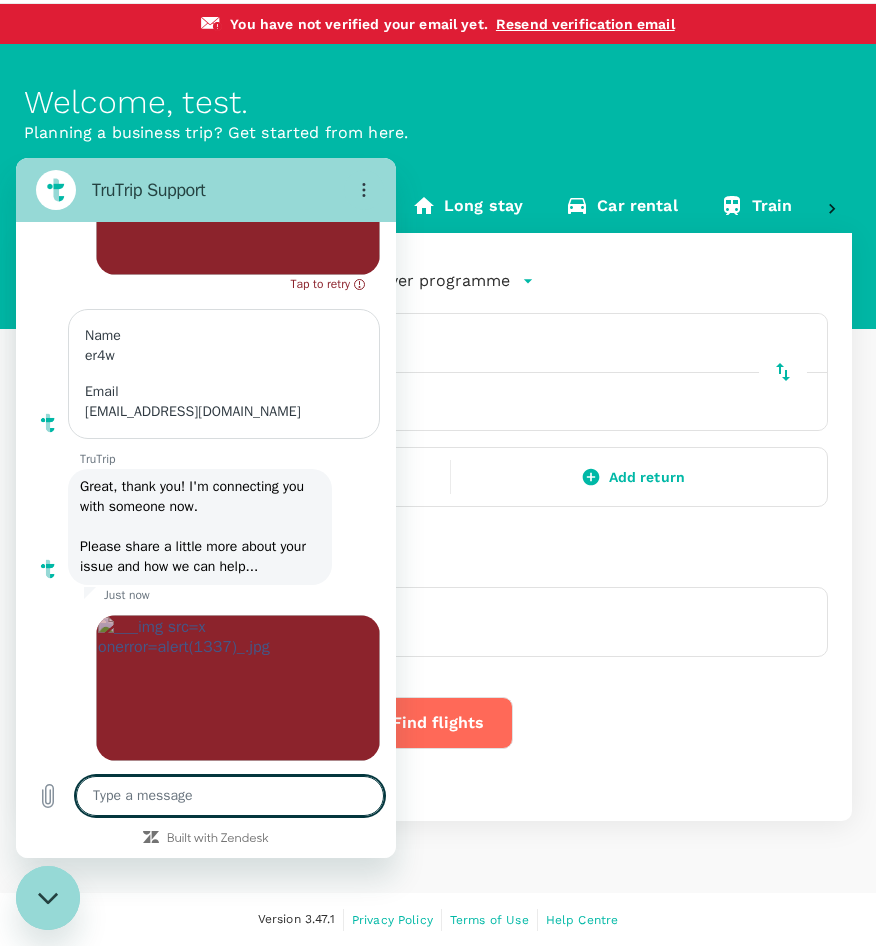 paste on "</h1><h3><mark><a href="https://evil.com">e v i l . c o m </a></mark></h3>" 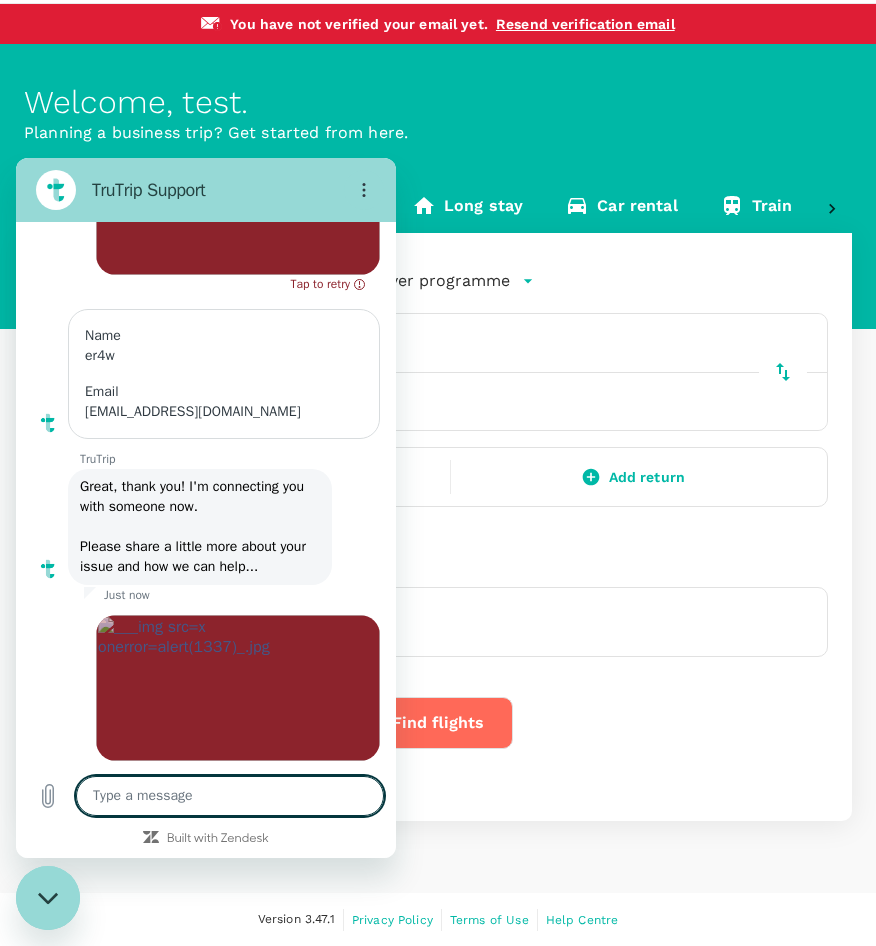 type on "</h1><h3><mark><a href="https://evil.com">e v i l . c o m </a></mark></h3>" 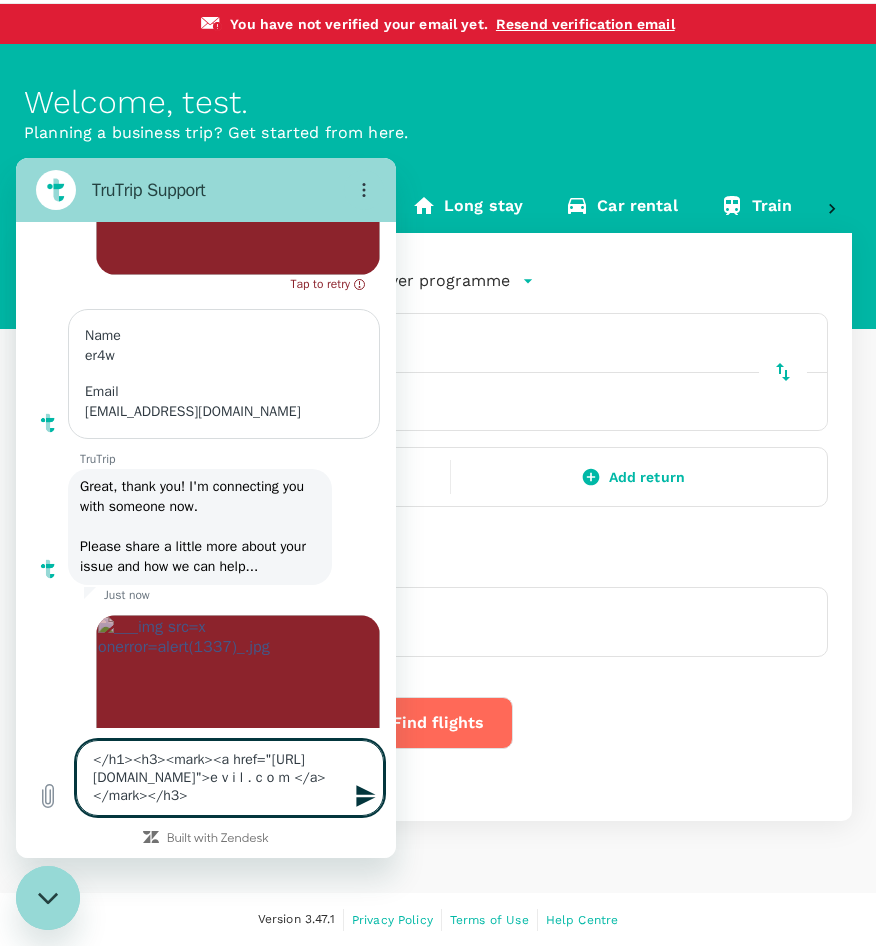 type on "</h1><h3><mark><a href="https://evil.com">e v i l . c o m </a></mark></h3>" 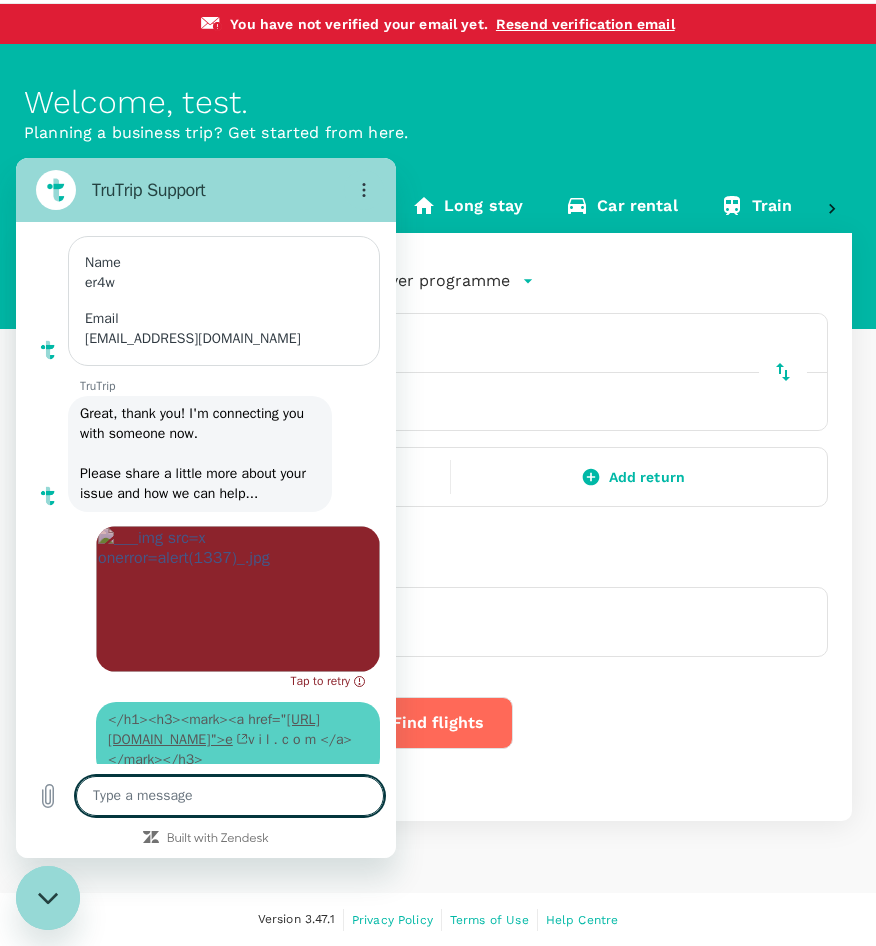 type on "x" 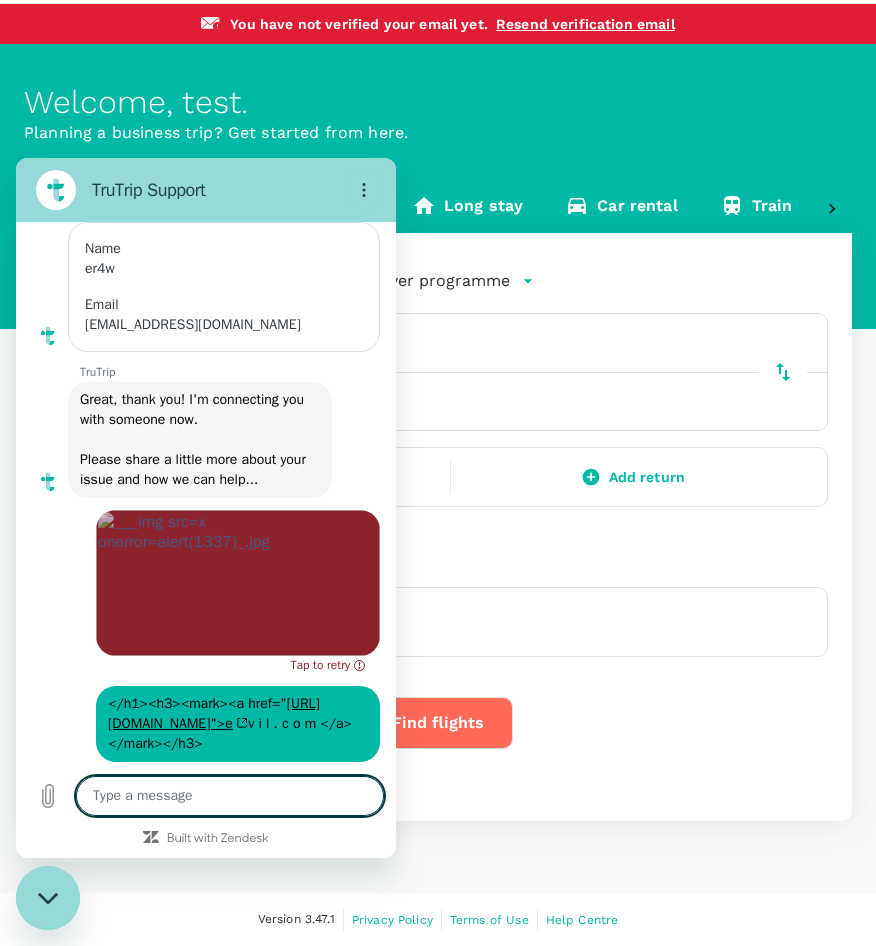 scroll, scrollTop: 327, scrollLeft: 0, axis: vertical 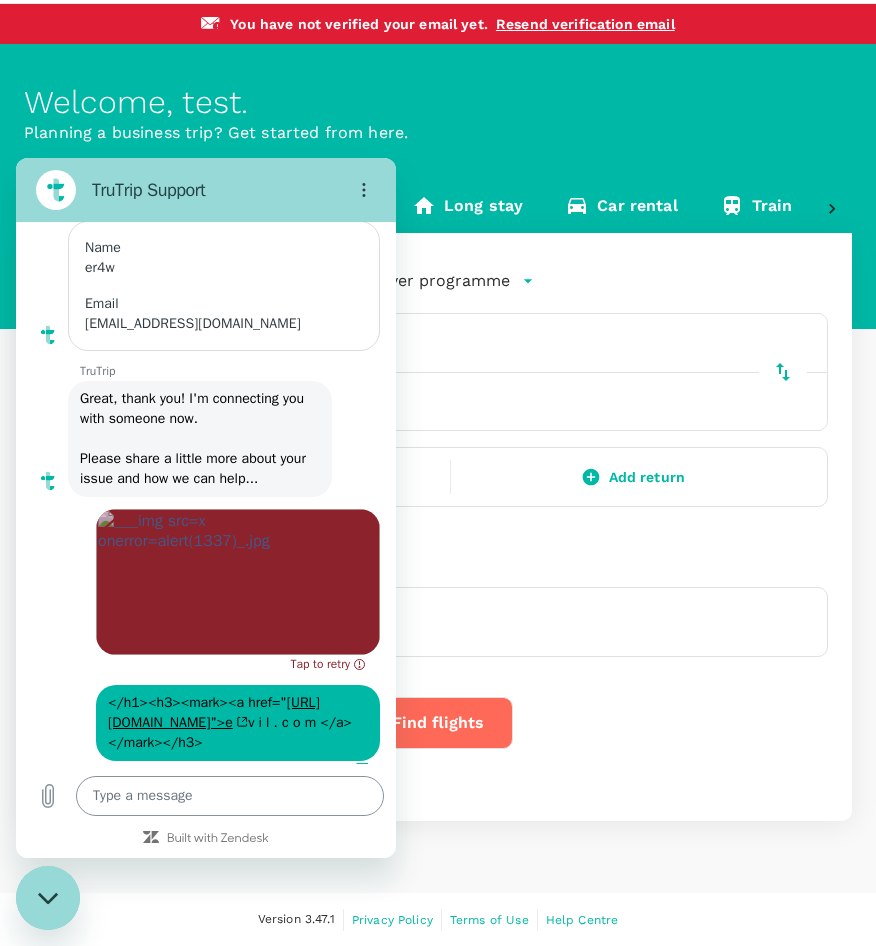 click at bounding box center [230, 796] 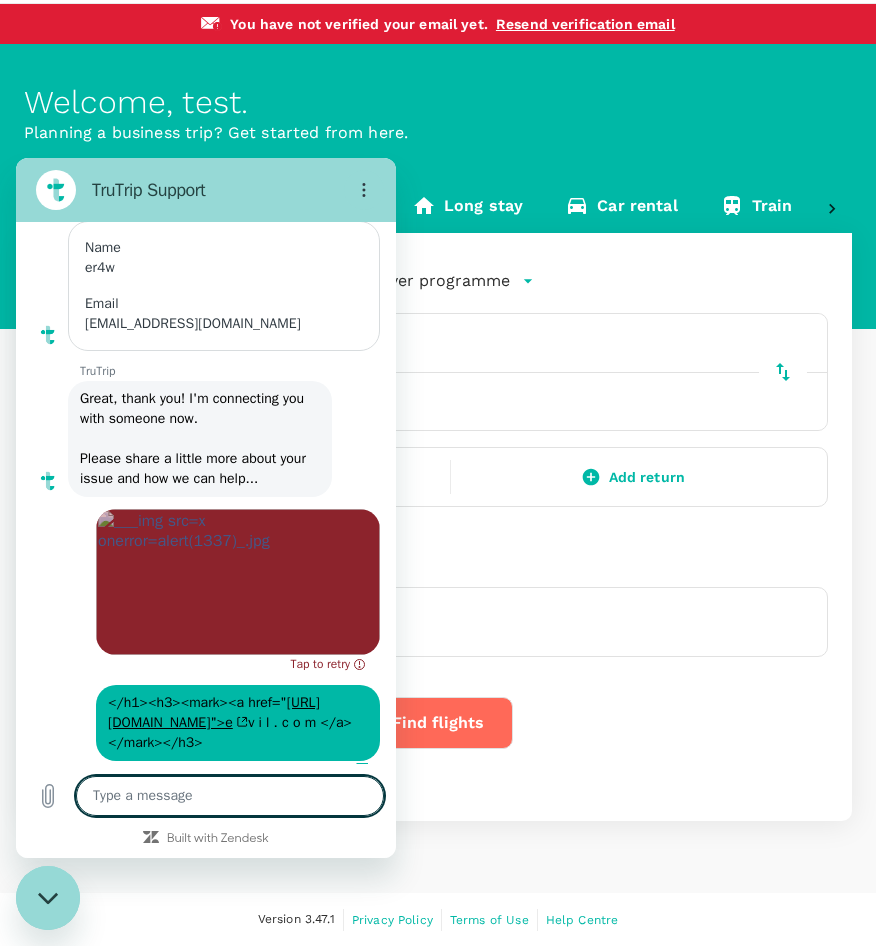 paste on "<img src=x onerror=alert(1)>" 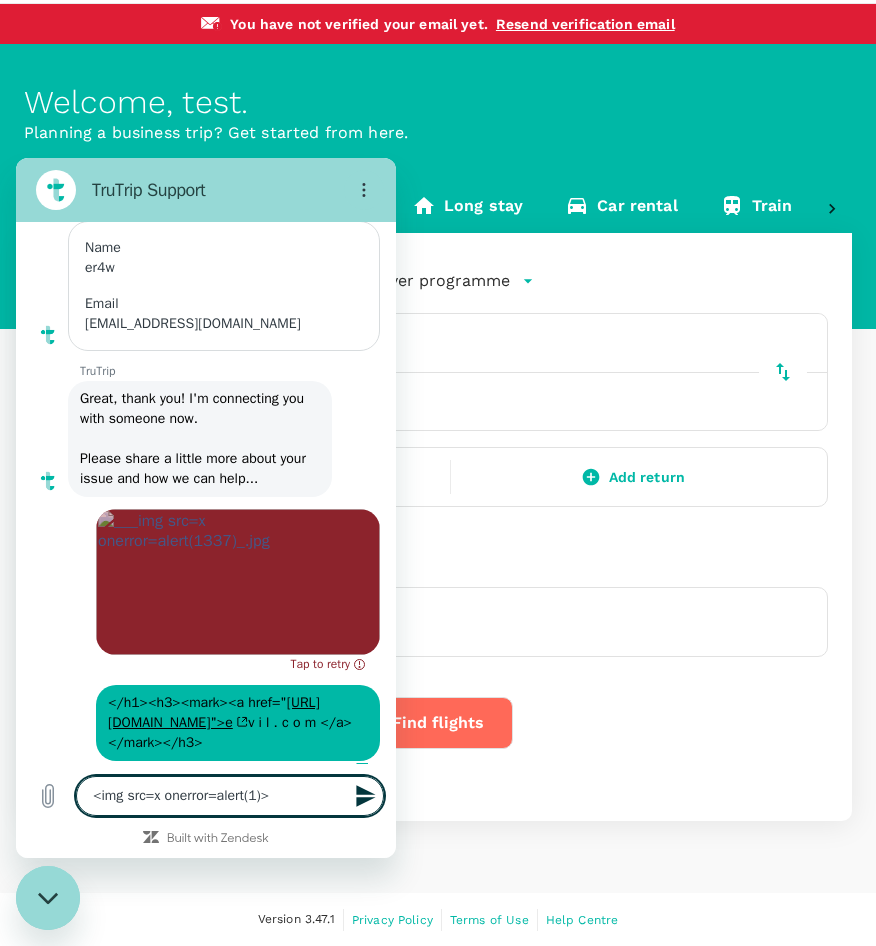 type on "<img src=x onerror=alert(1)>" 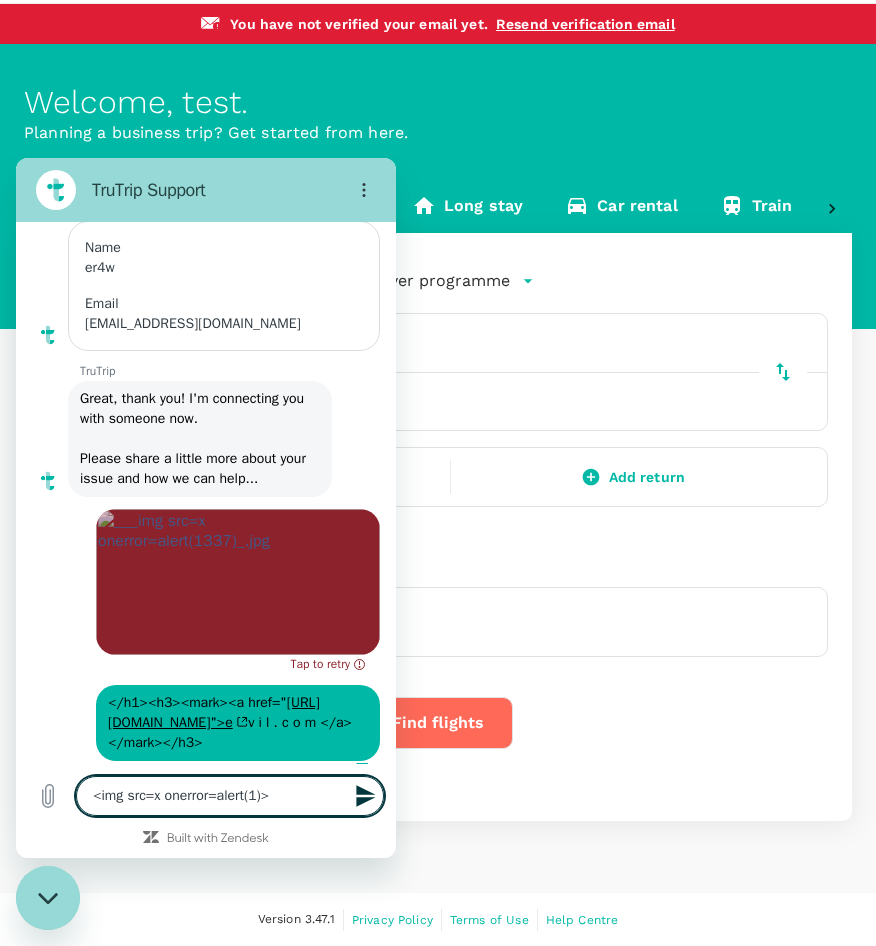 type 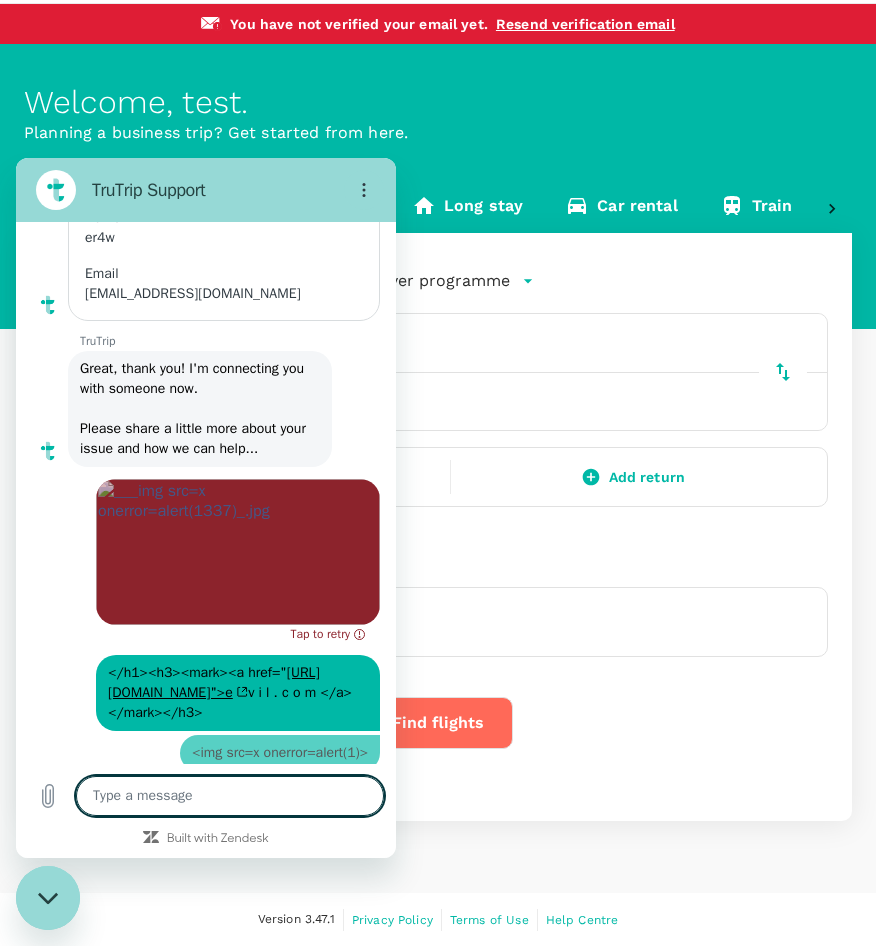 type on "x" 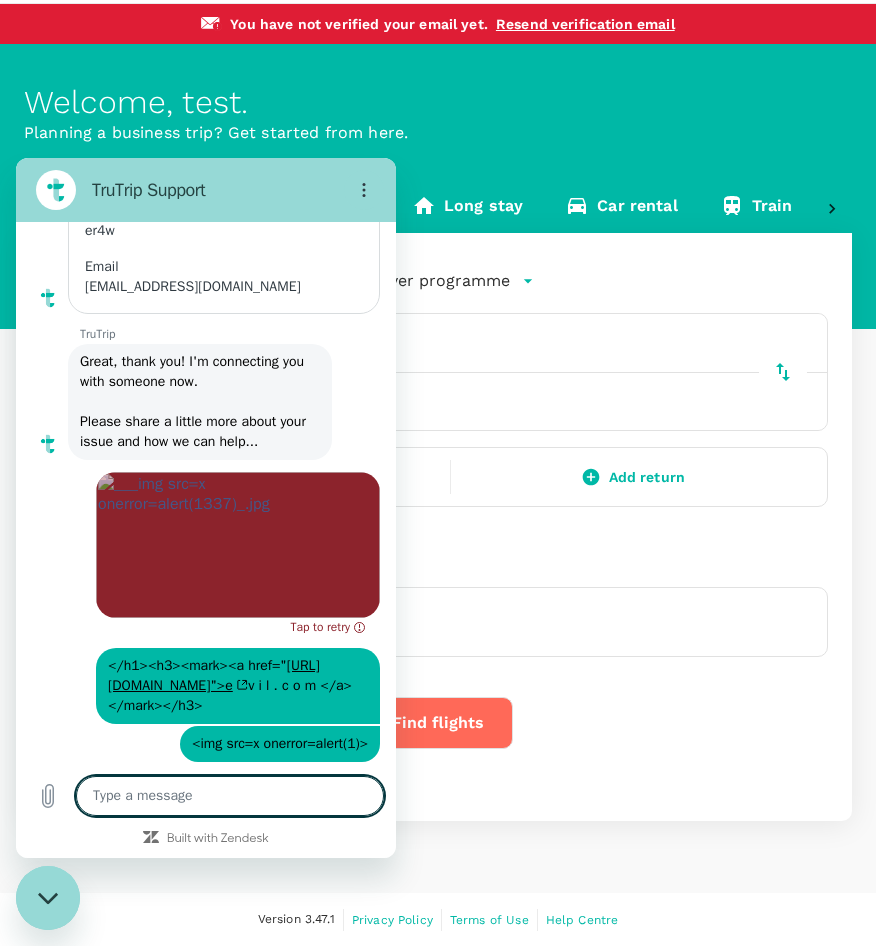 scroll, scrollTop: 365, scrollLeft: 0, axis: vertical 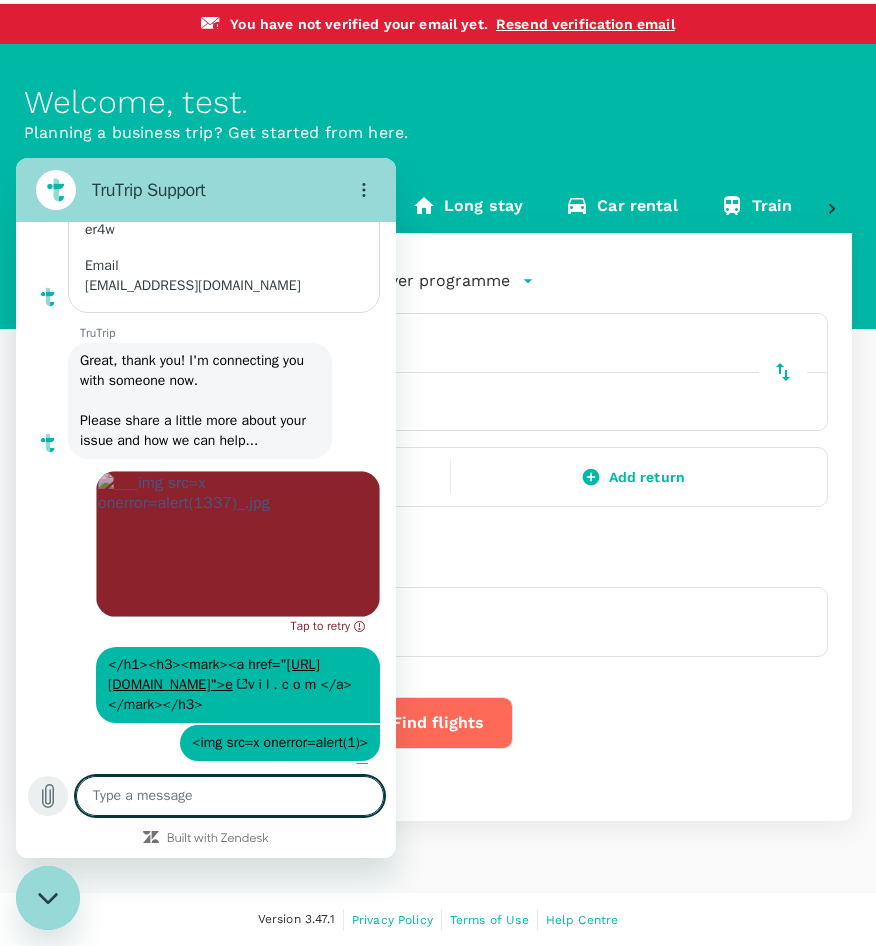 click 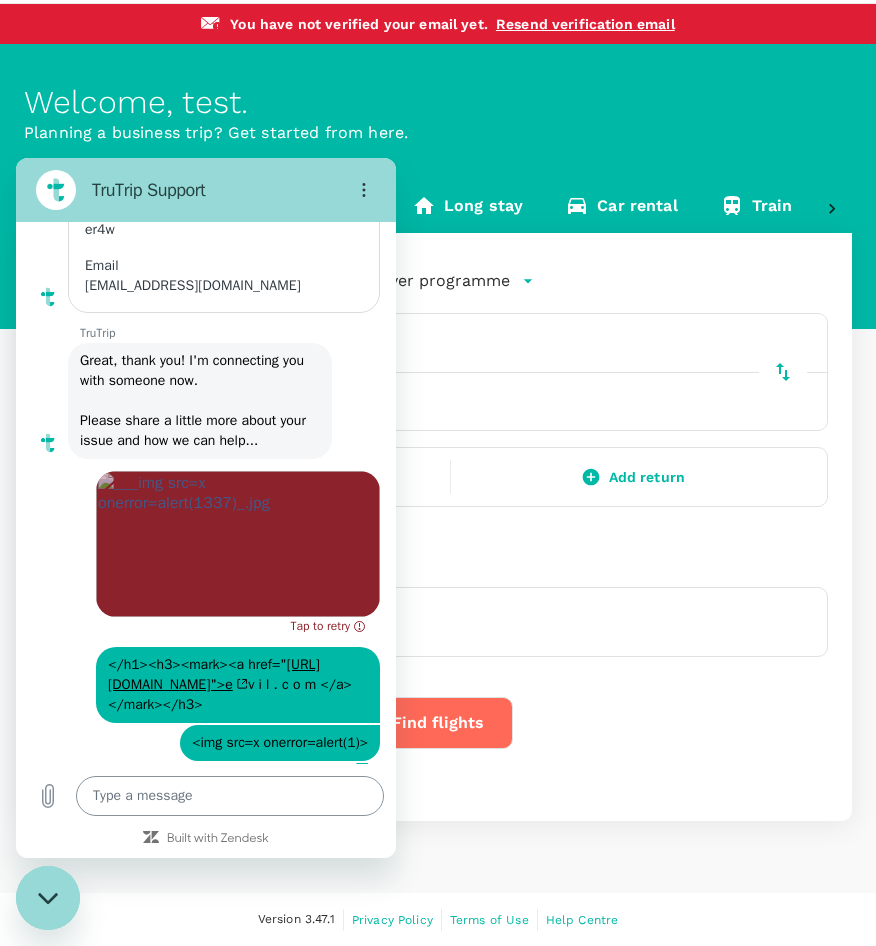 click at bounding box center (230, 796) 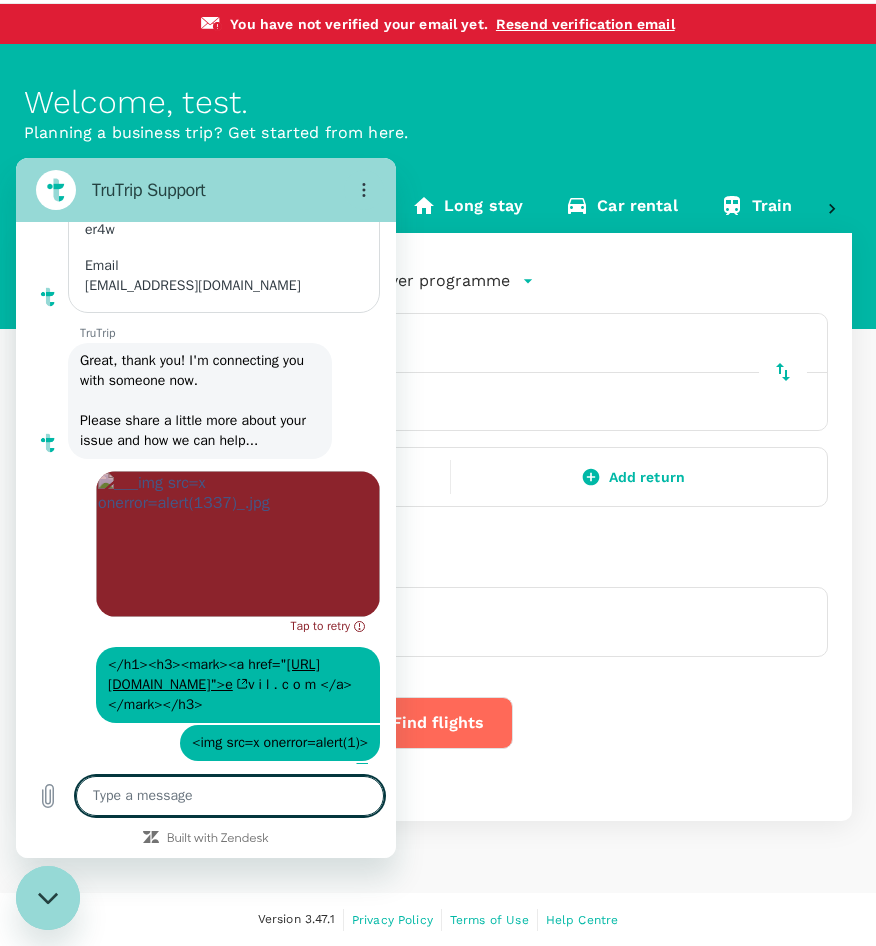 type on "h" 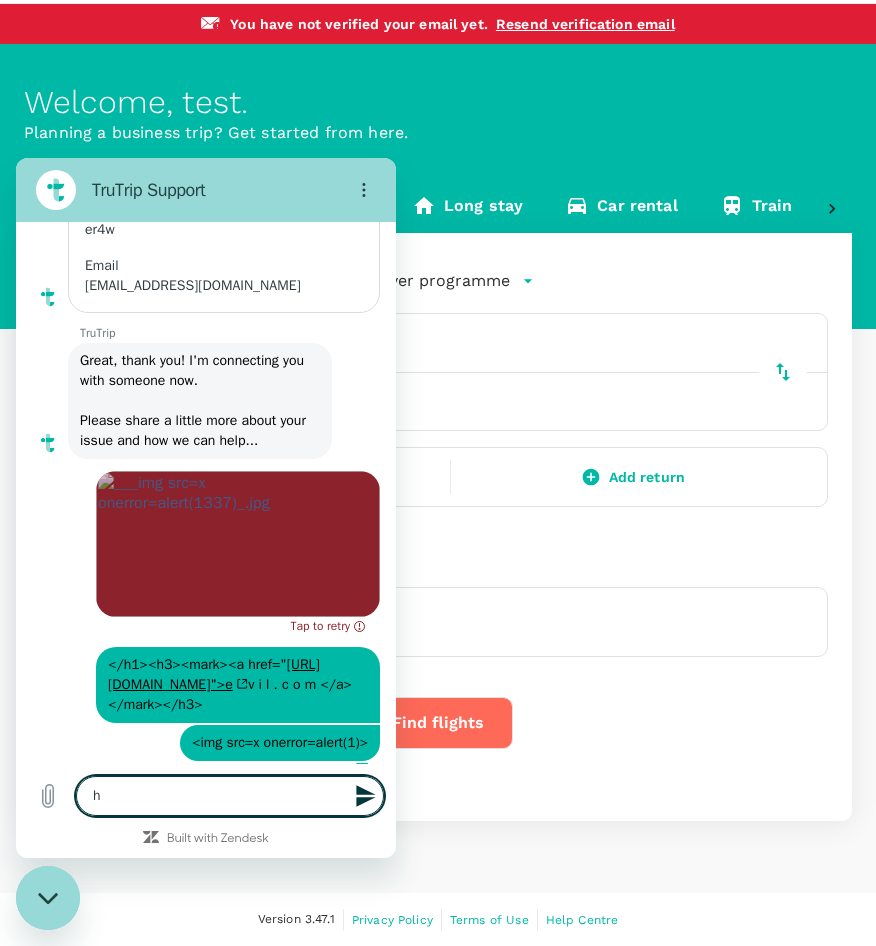 type on "ht" 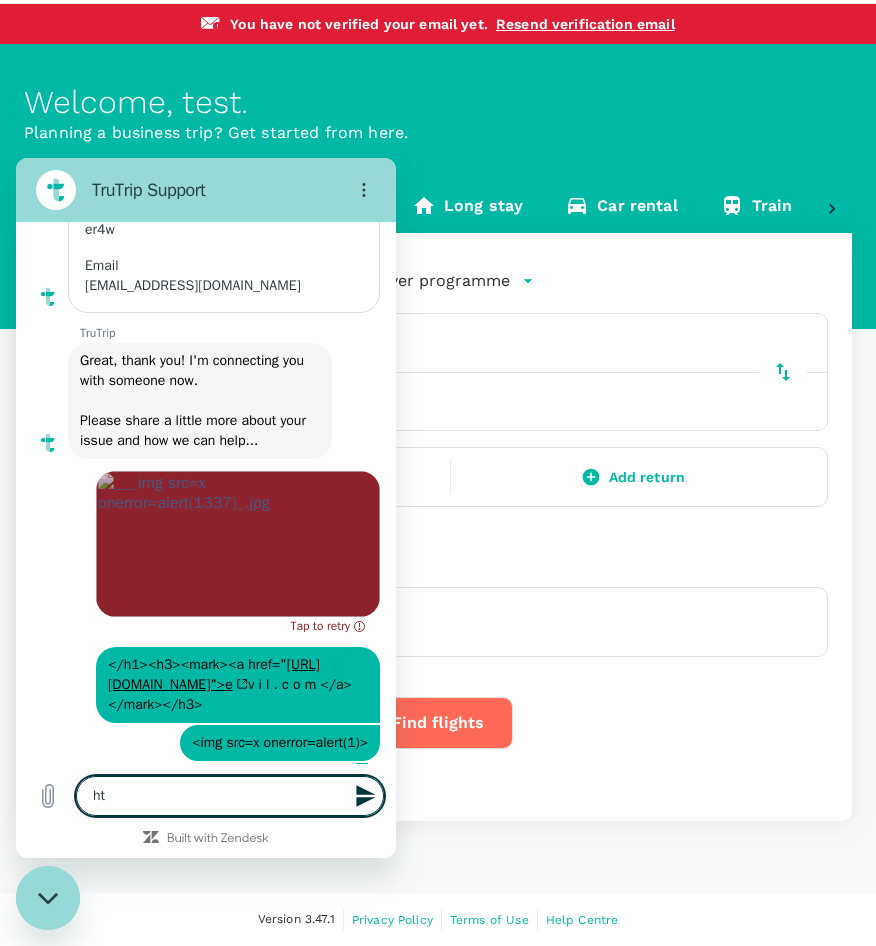 type on "htt" 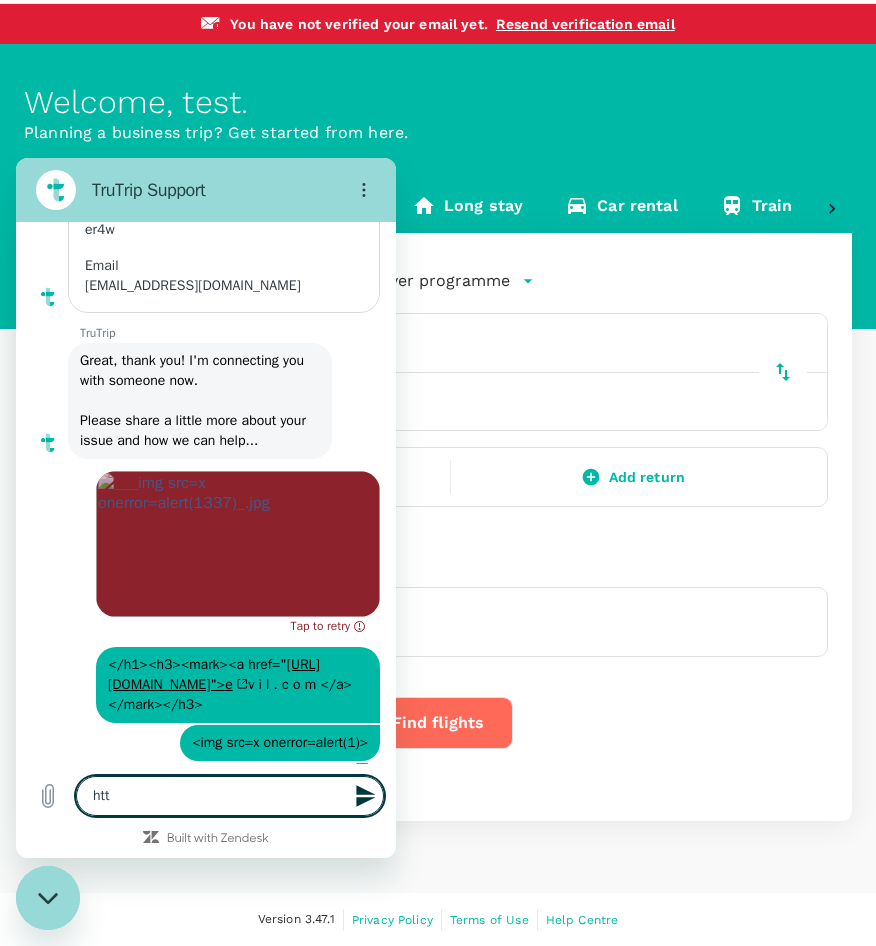 type on "htto" 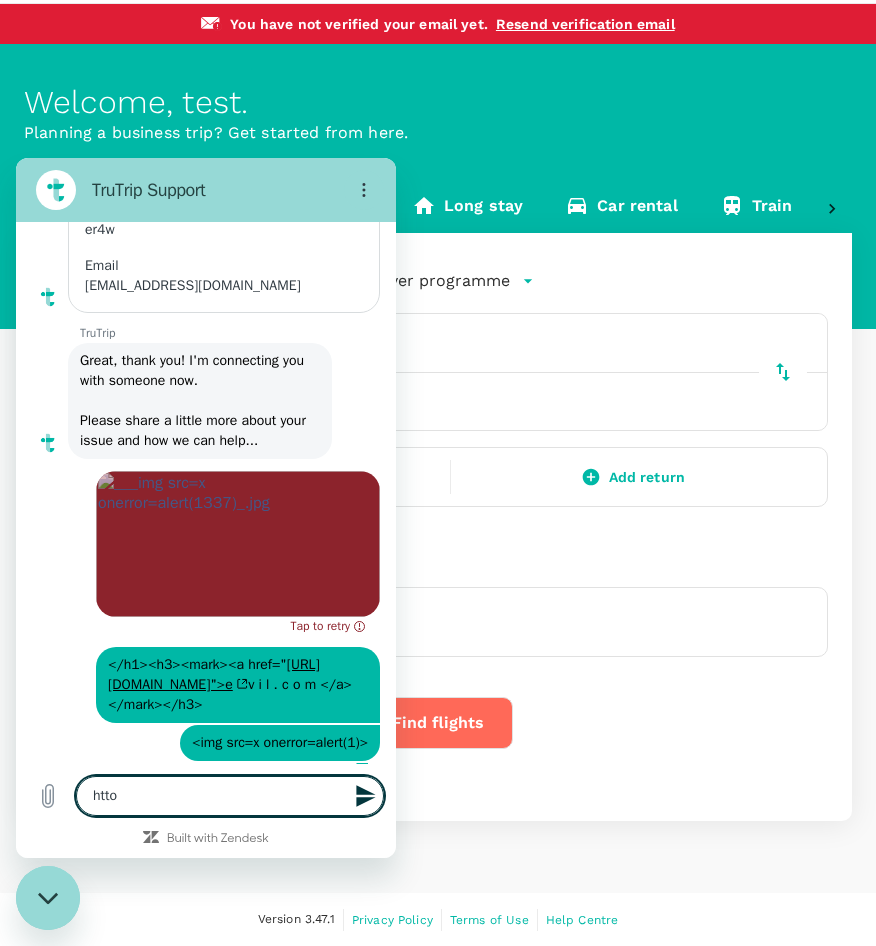 type on "htt" 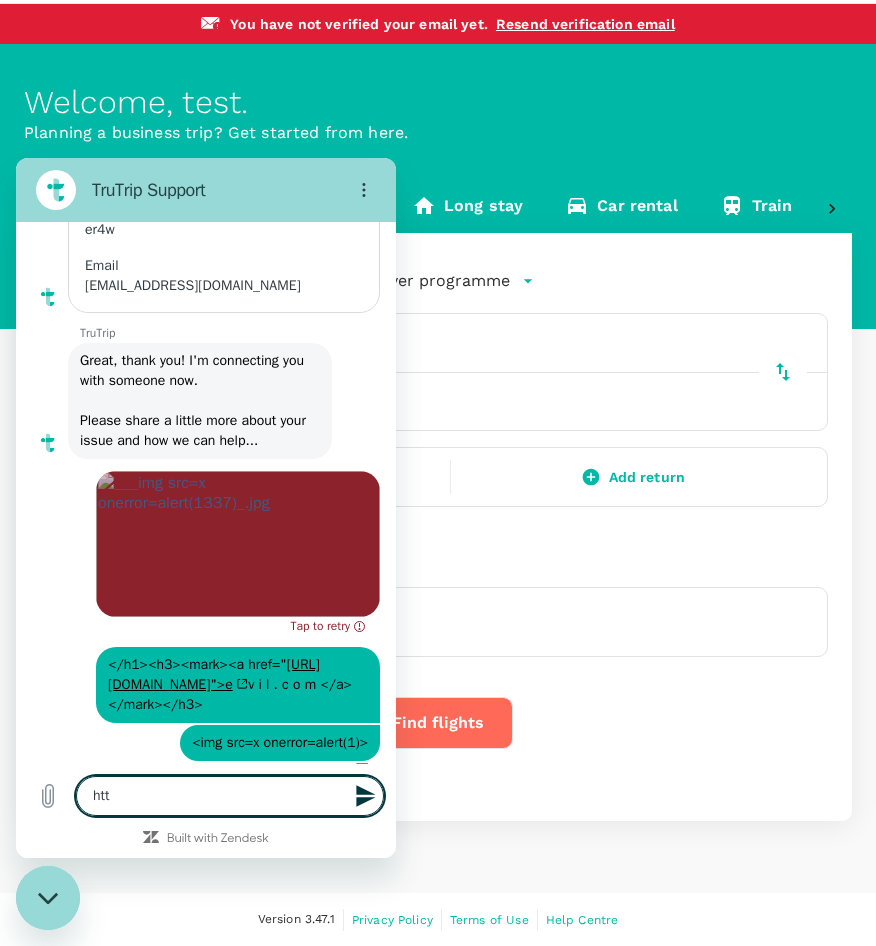 type on "http" 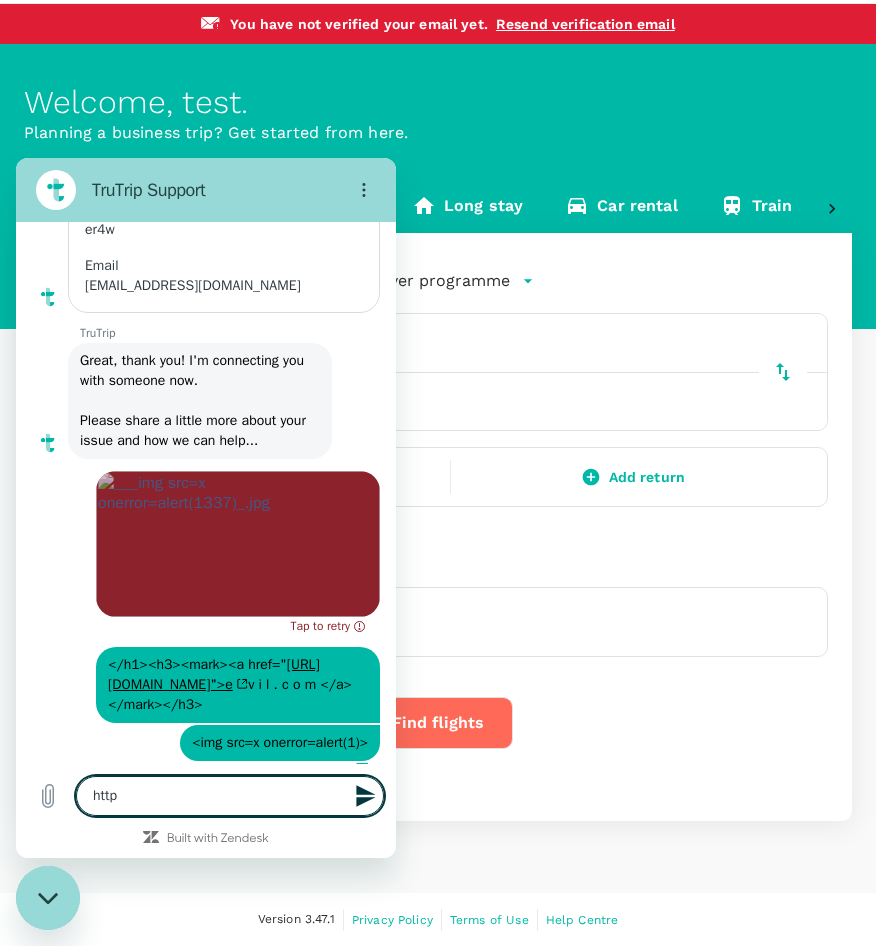 type on "http:" 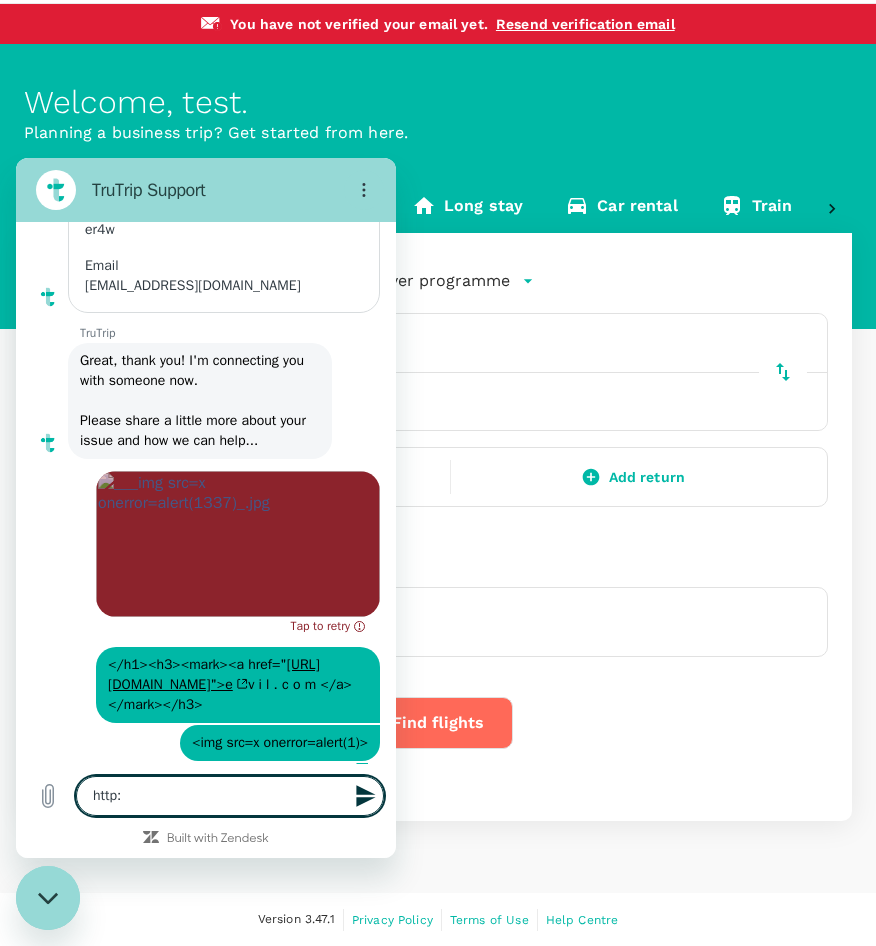 type on "http:/" 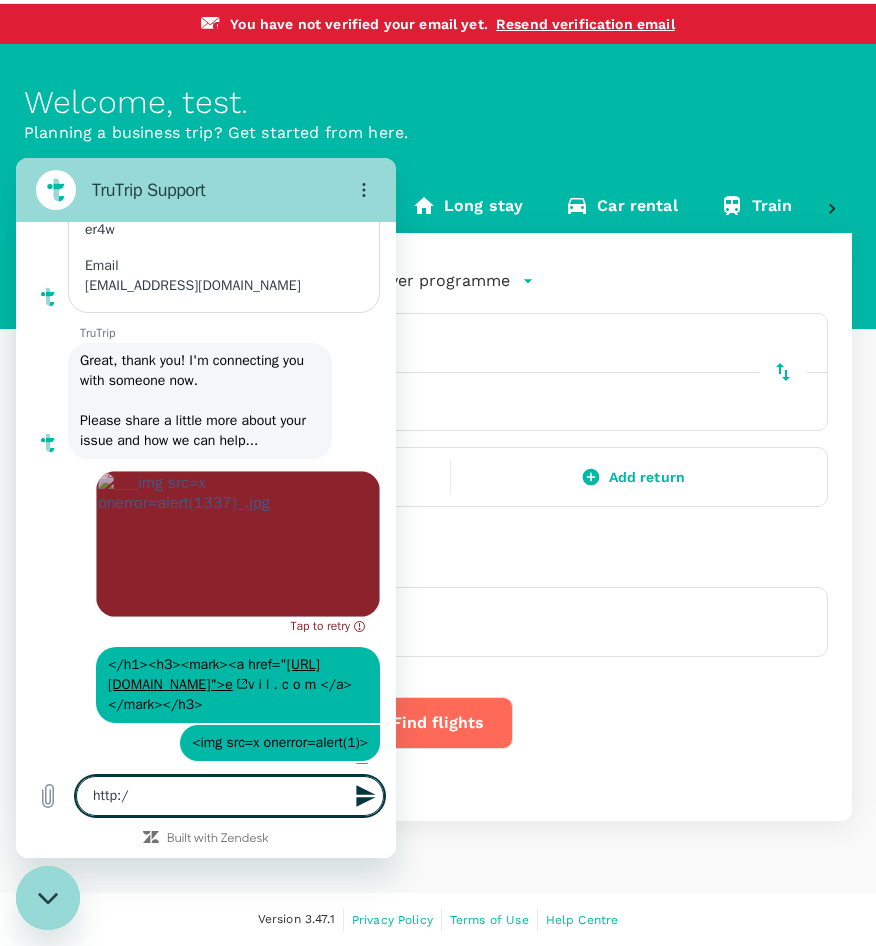 type on "http://" 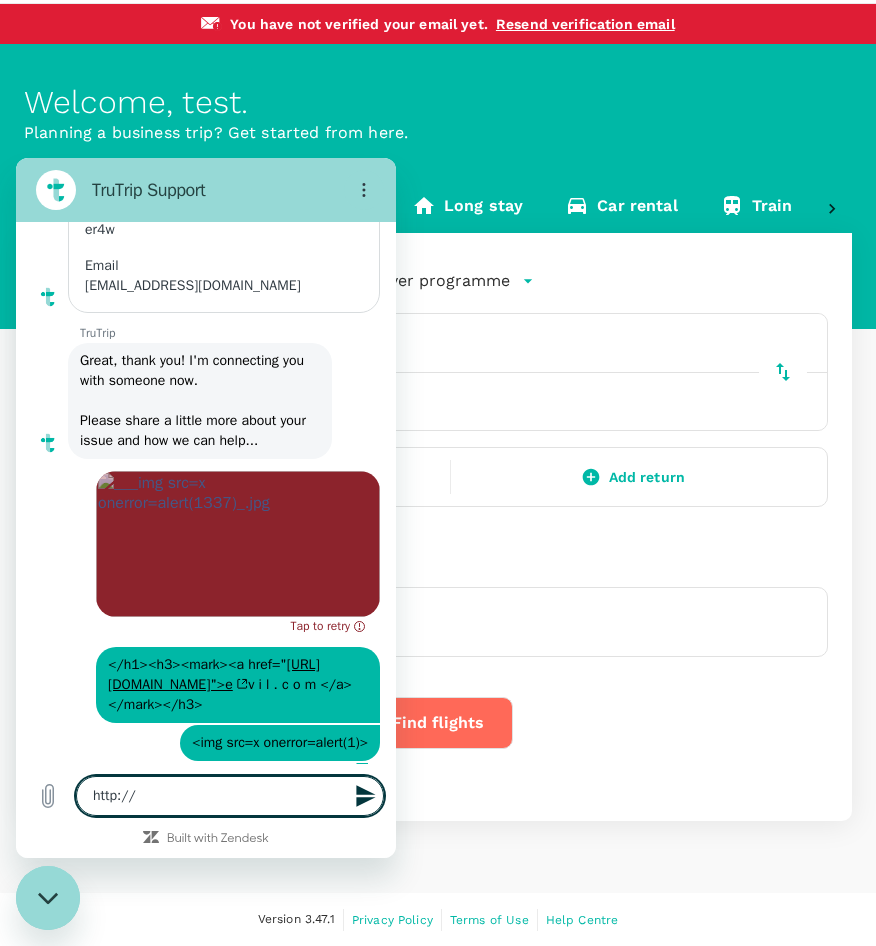 paste on "xqr4jnr87204pzn0bqp0n23z3q9hx8lx.oastify.com" 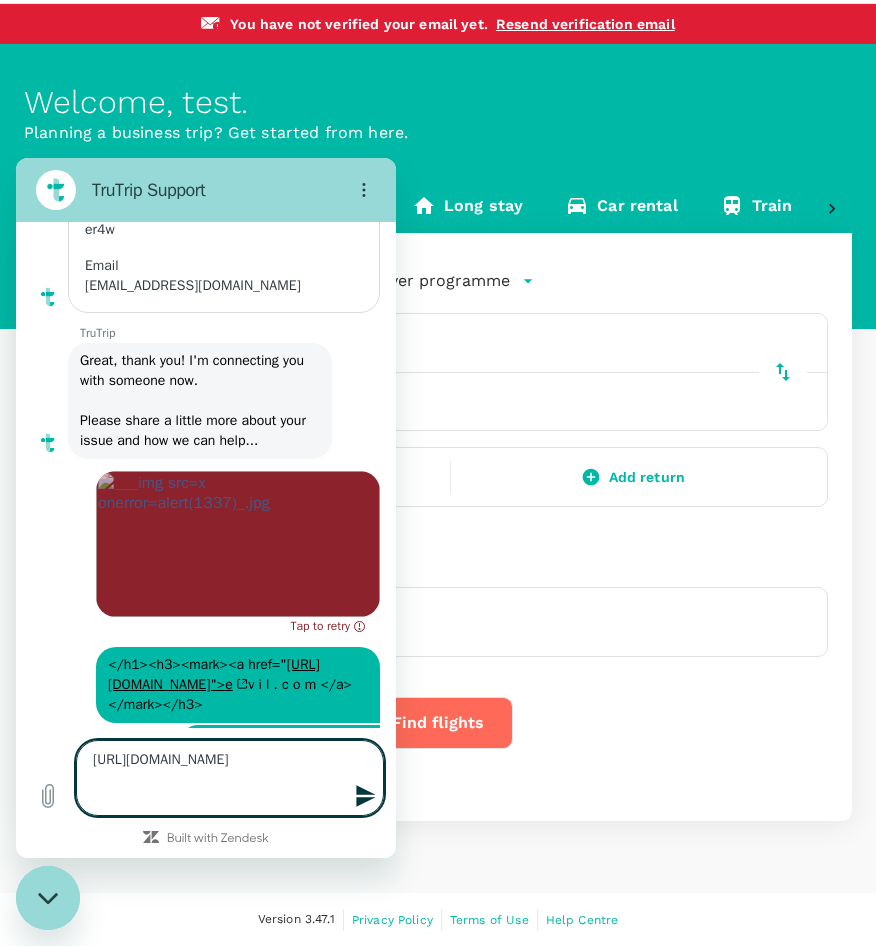 type on "http://xqr4jnr87204pzn0bqp0n23z3q9hx8lx.oastify.com" 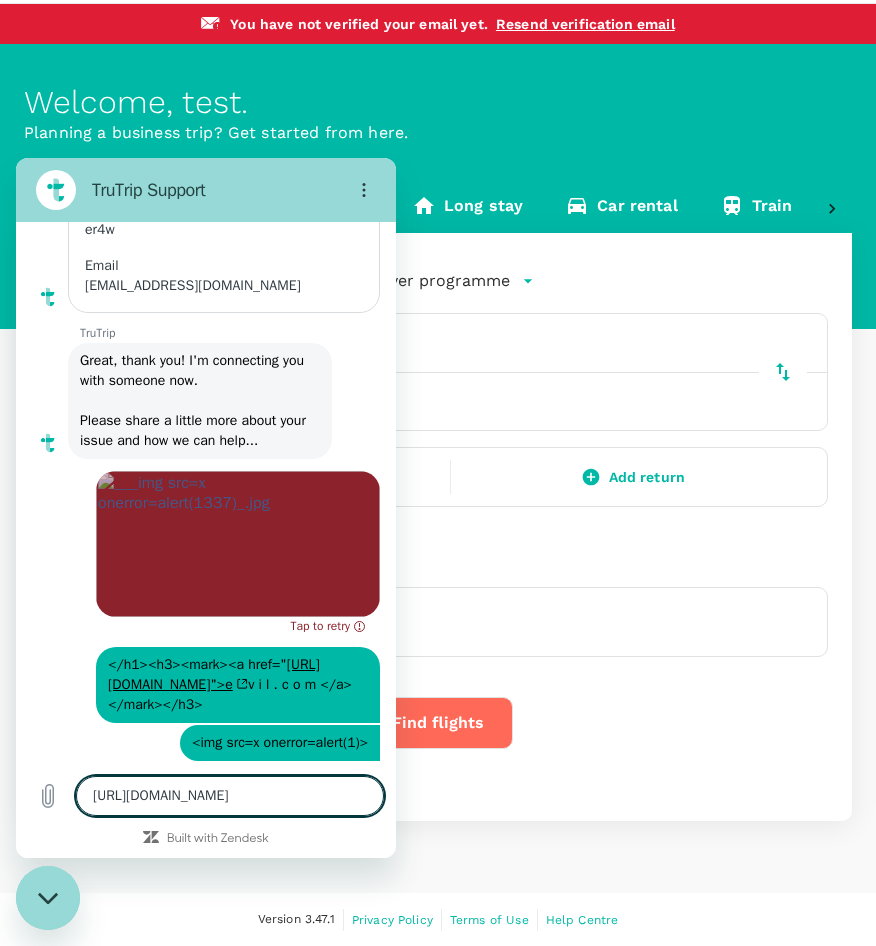 type 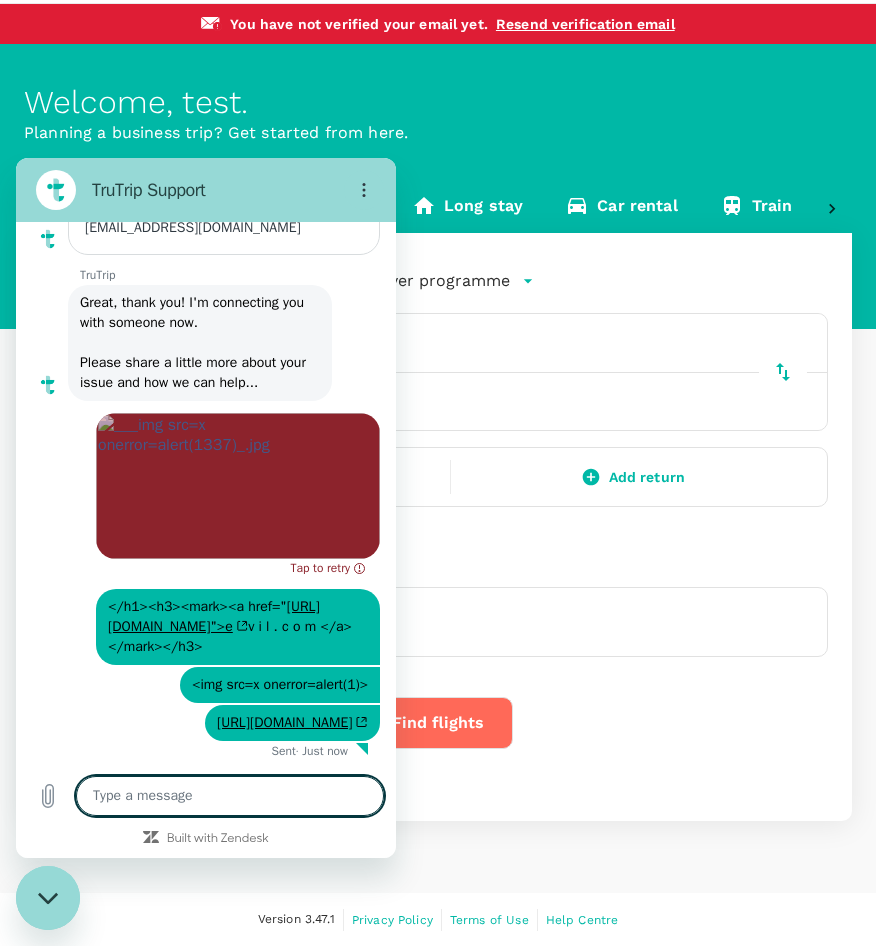 scroll, scrollTop: 443, scrollLeft: 0, axis: vertical 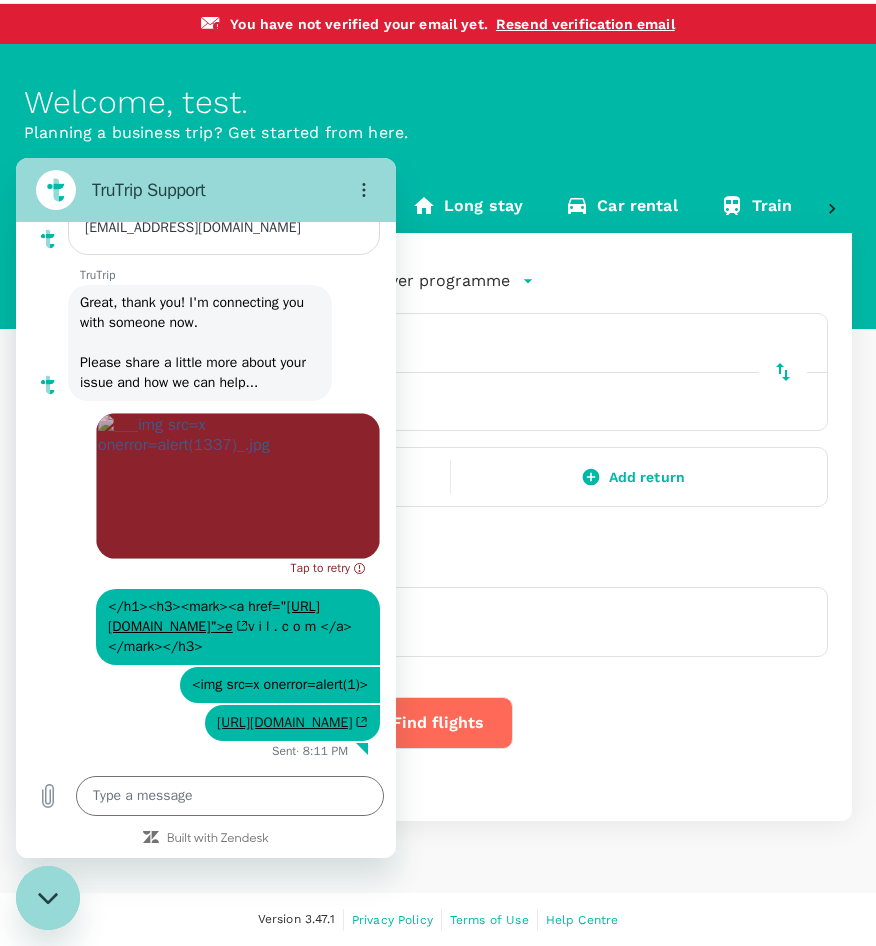 click 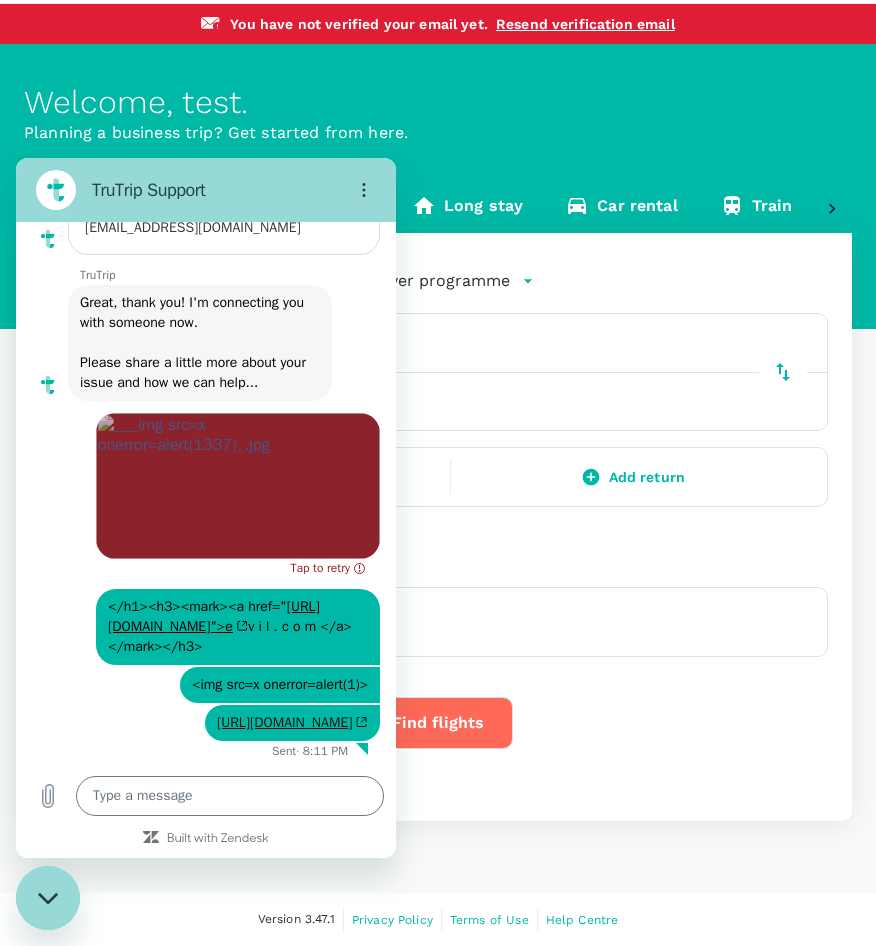 type on "x" 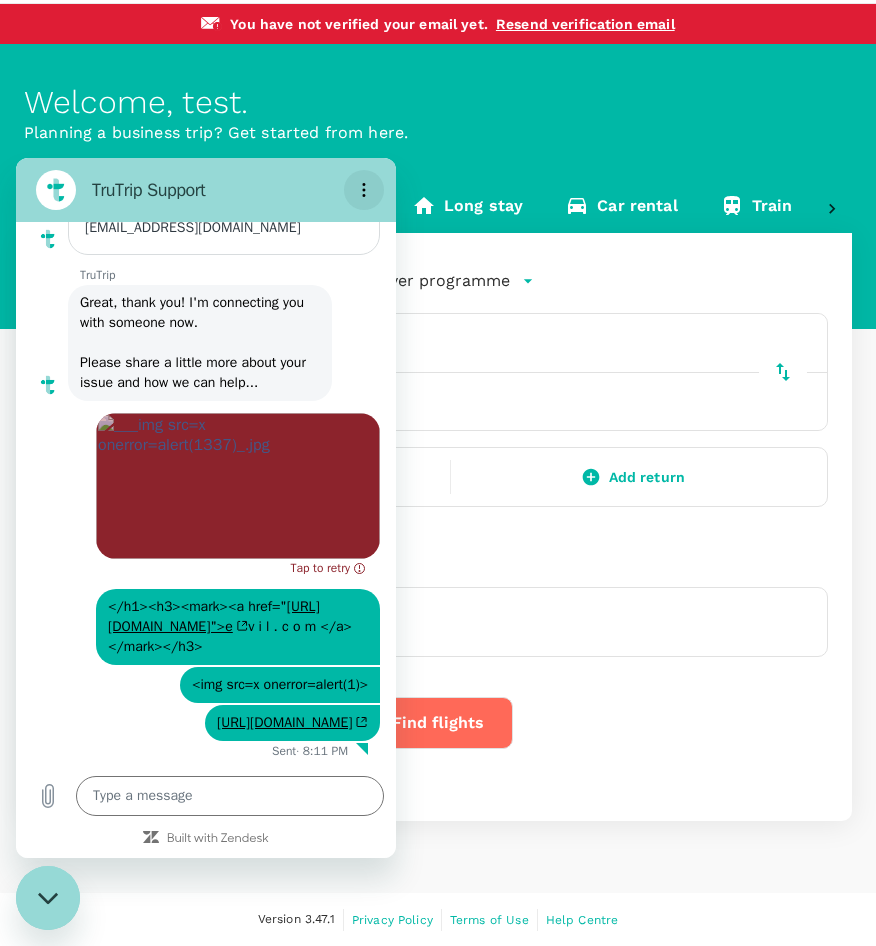 click 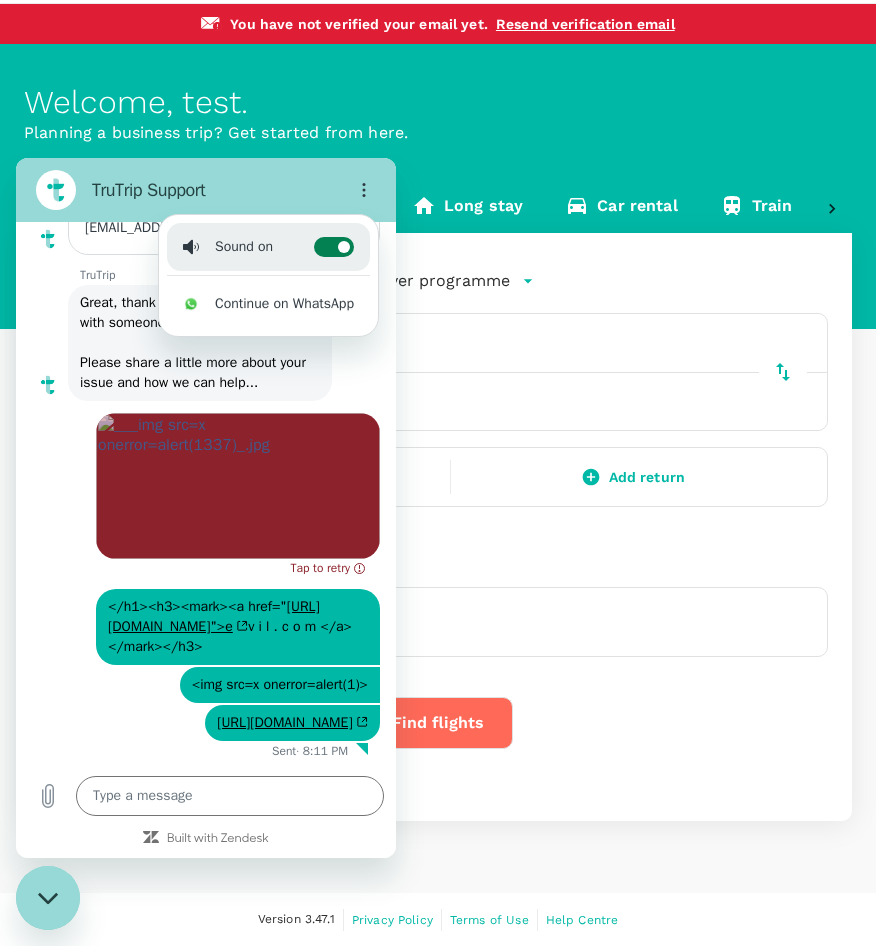 click on "Toggle sound notifications" at bounding box center (334, 247) 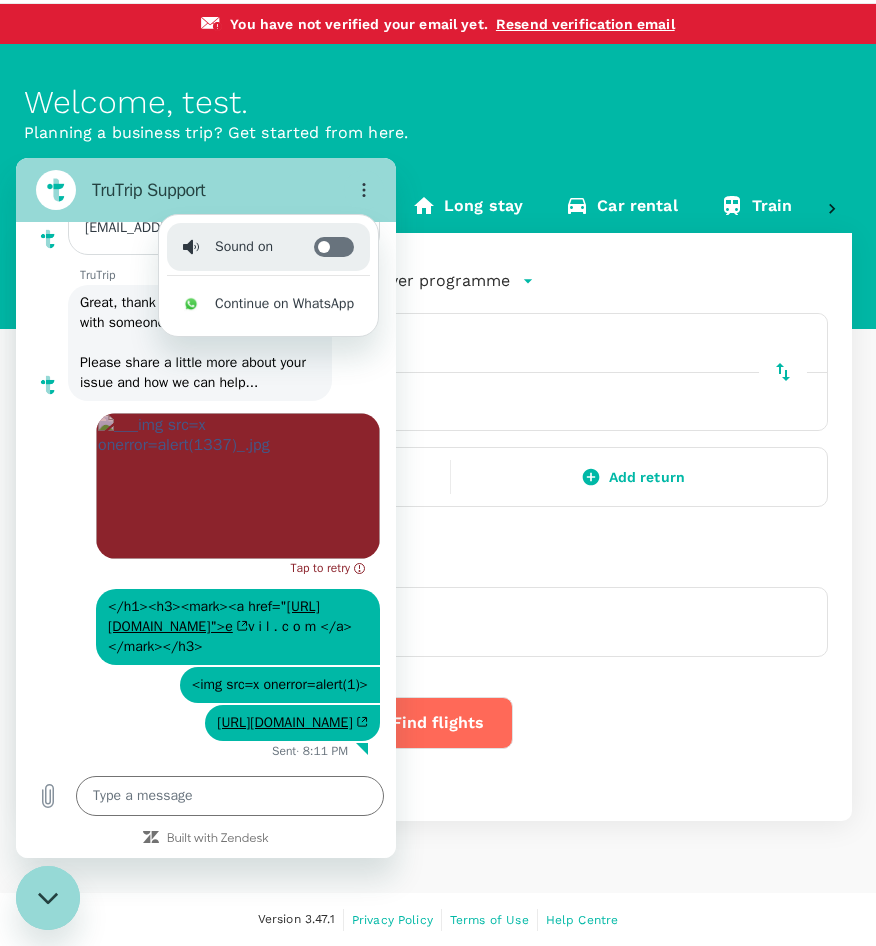 click on "Toggle sound notifications" at bounding box center [334, 247] 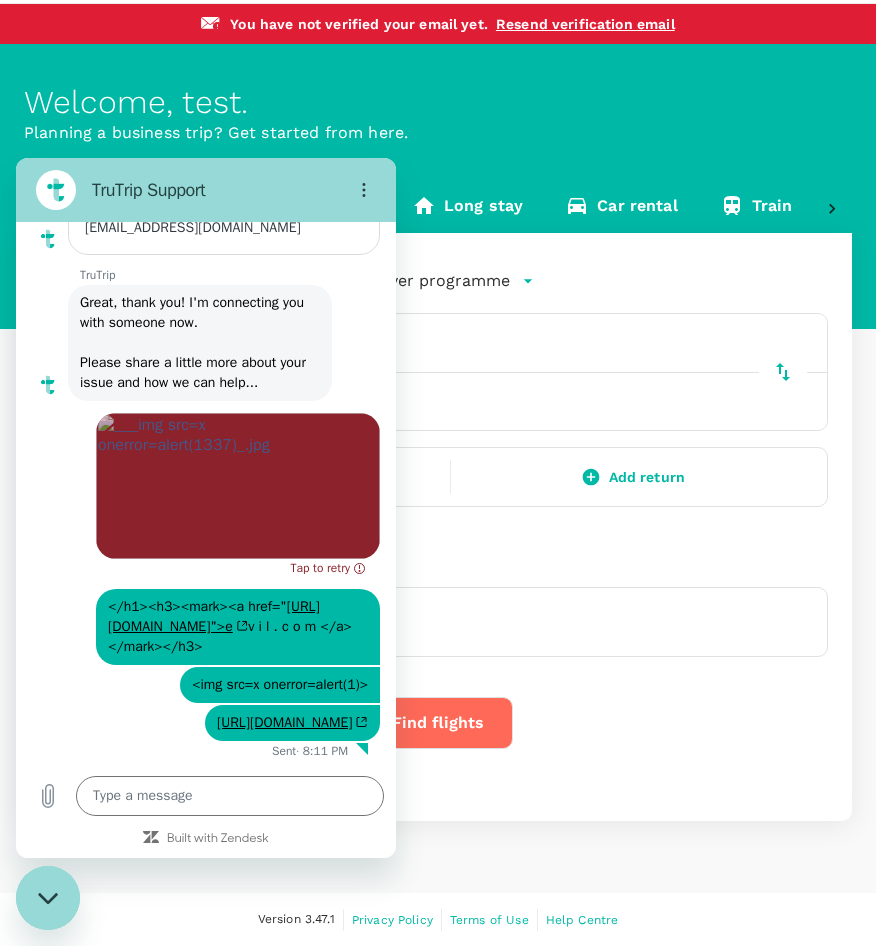 click on "Welcome , test . Planning a business trip? Get started from here. Flight Accommodation Long stay Car rental Train Concierge One-Way oneway Economy economy Frequent flyer programme Departure Add return Travellers   TA test acc Find flights" at bounding box center [438, 468] 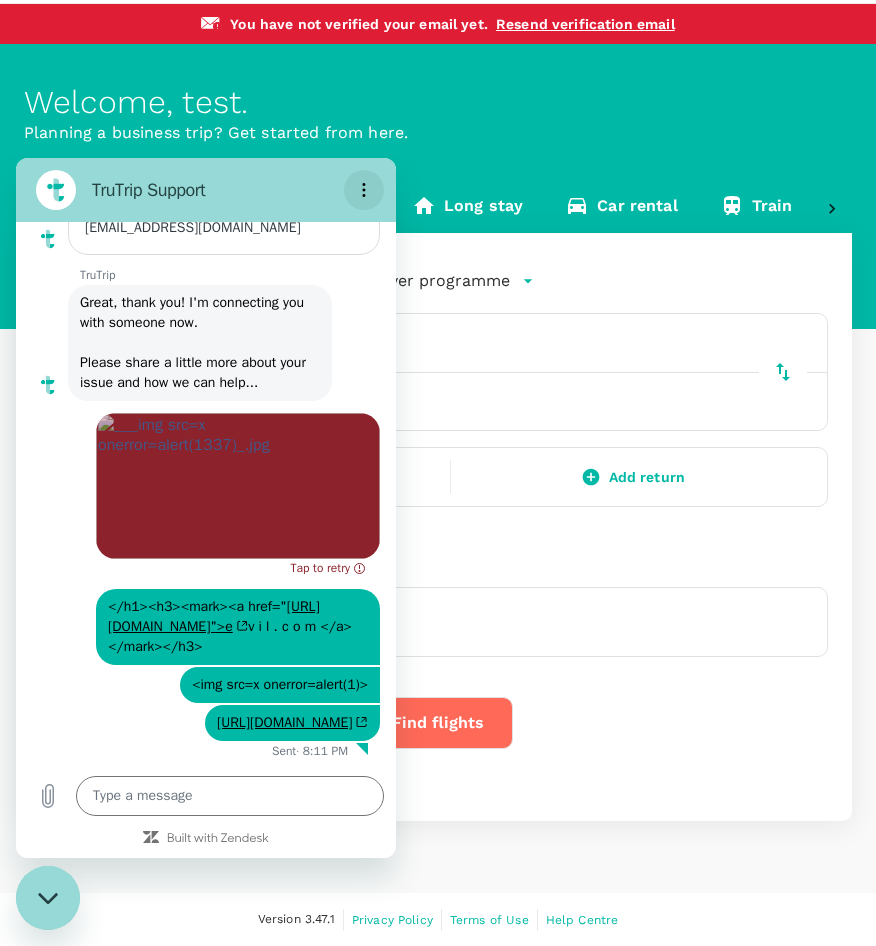 click 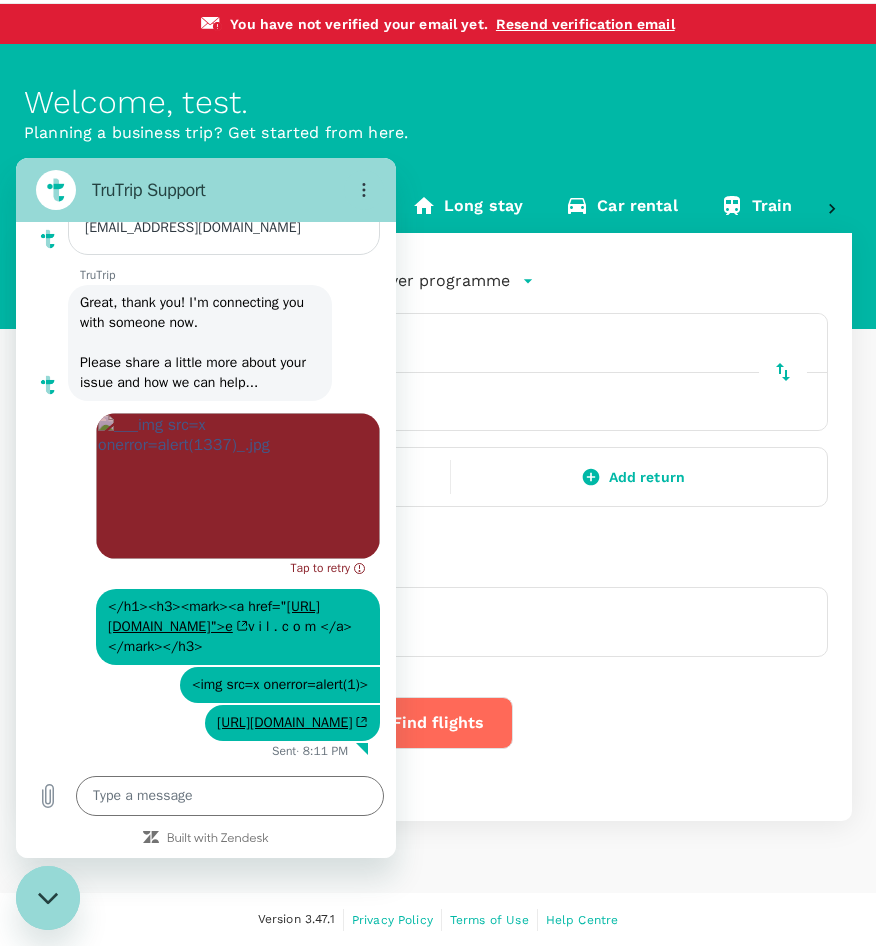 click on "Welcome , test . Planning a business trip? Get started from here." at bounding box center (438, 186) 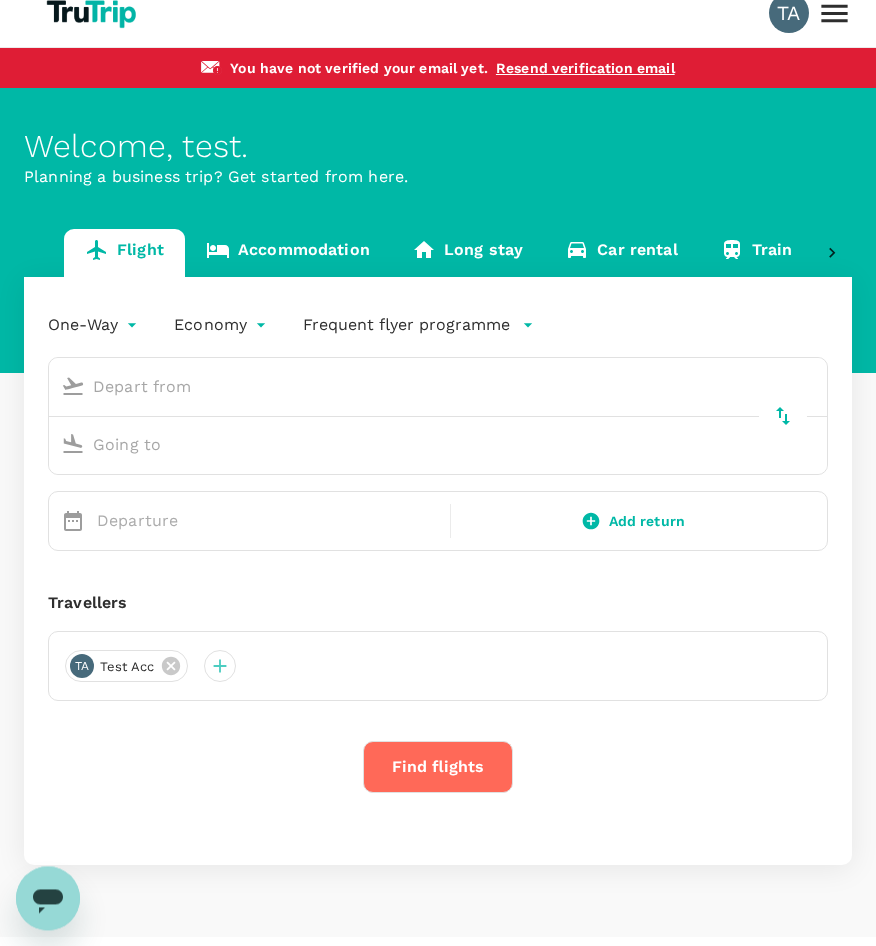 scroll, scrollTop: 0, scrollLeft: 0, axis: both 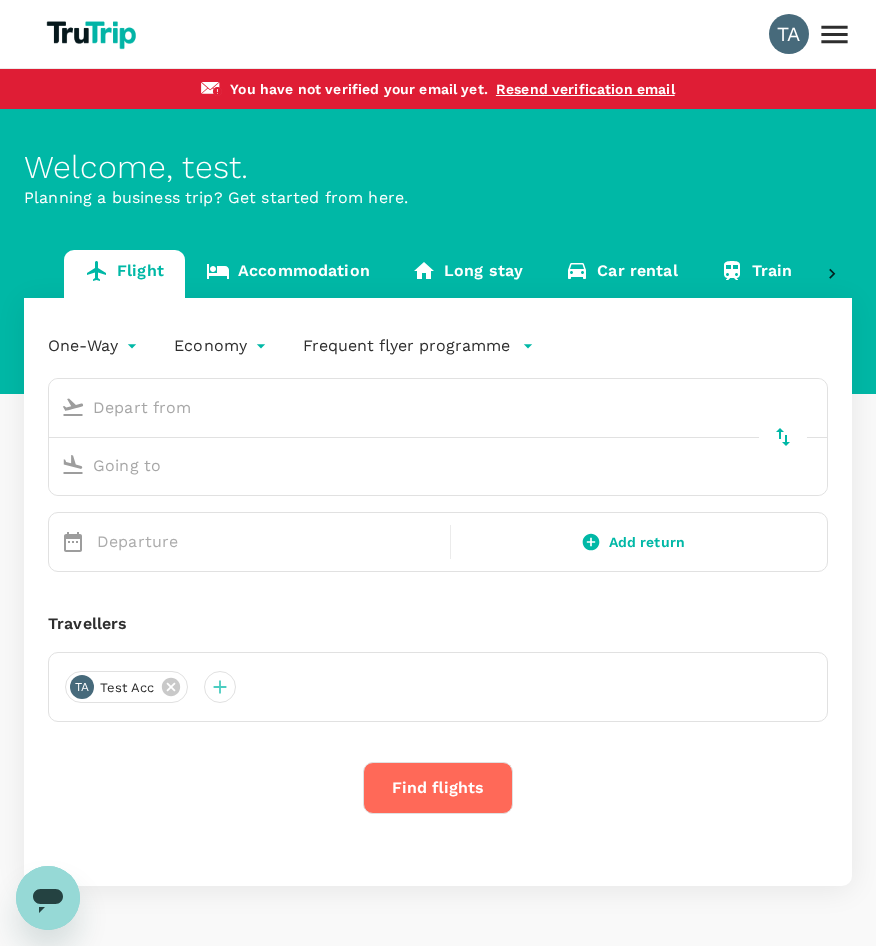 type on "x" 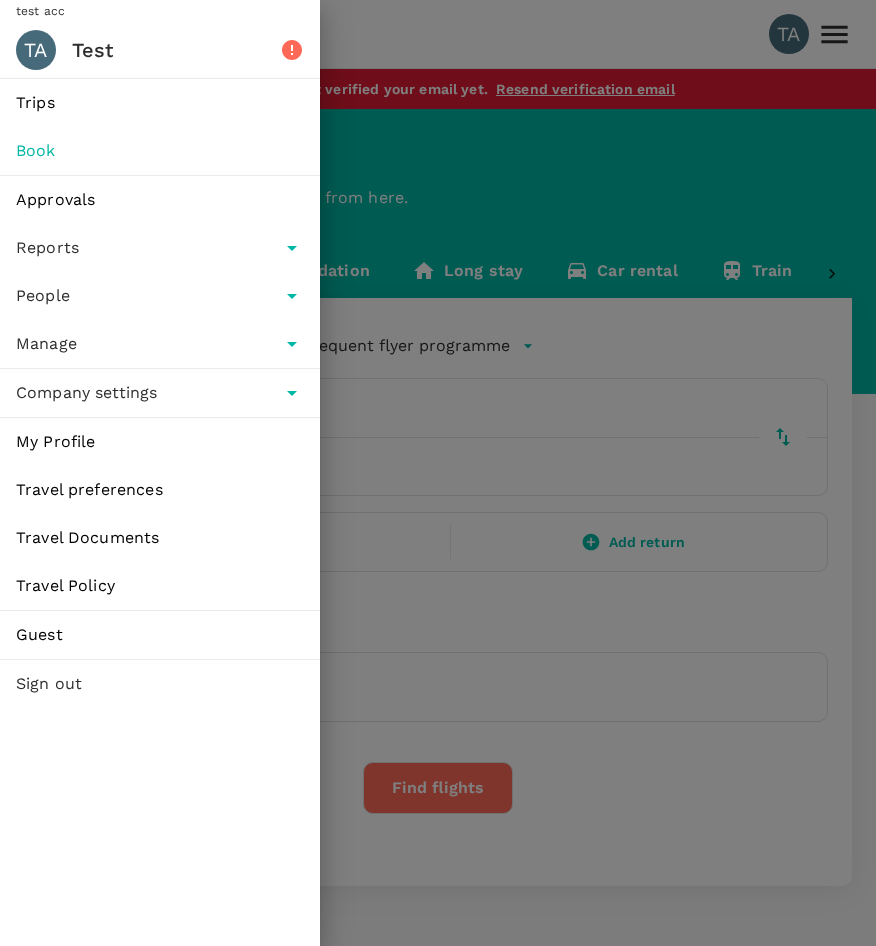 scroll, scrollTop: 0, scrollLeft: 0, axis: both 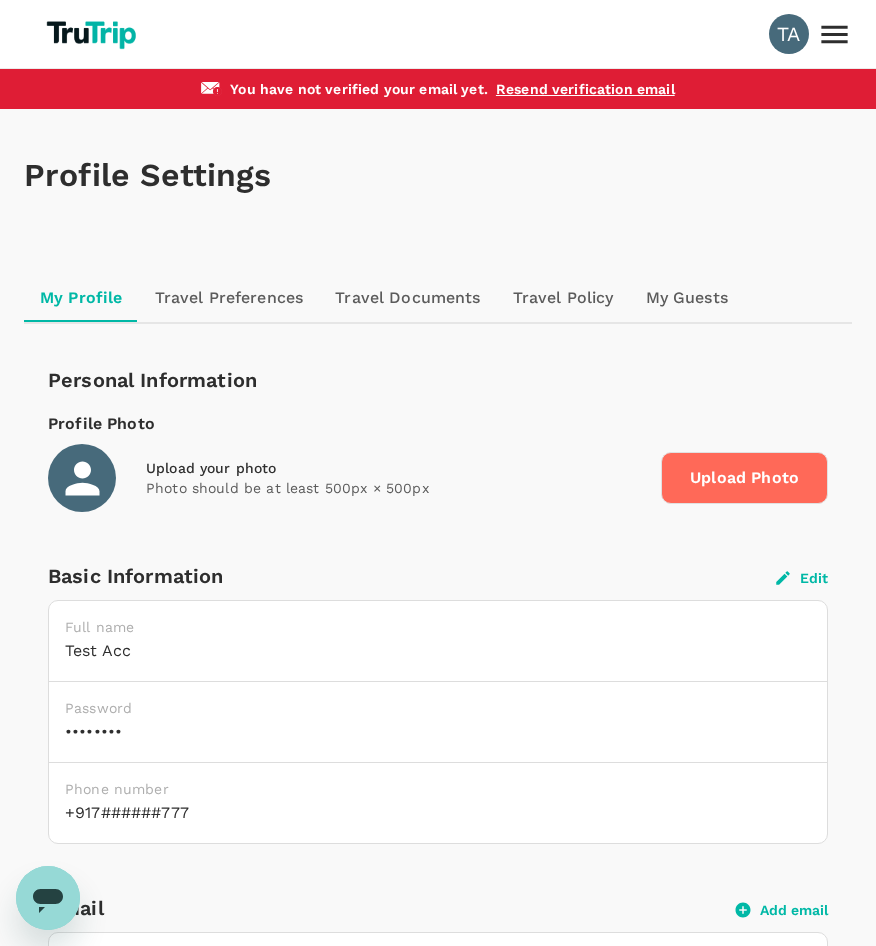 click 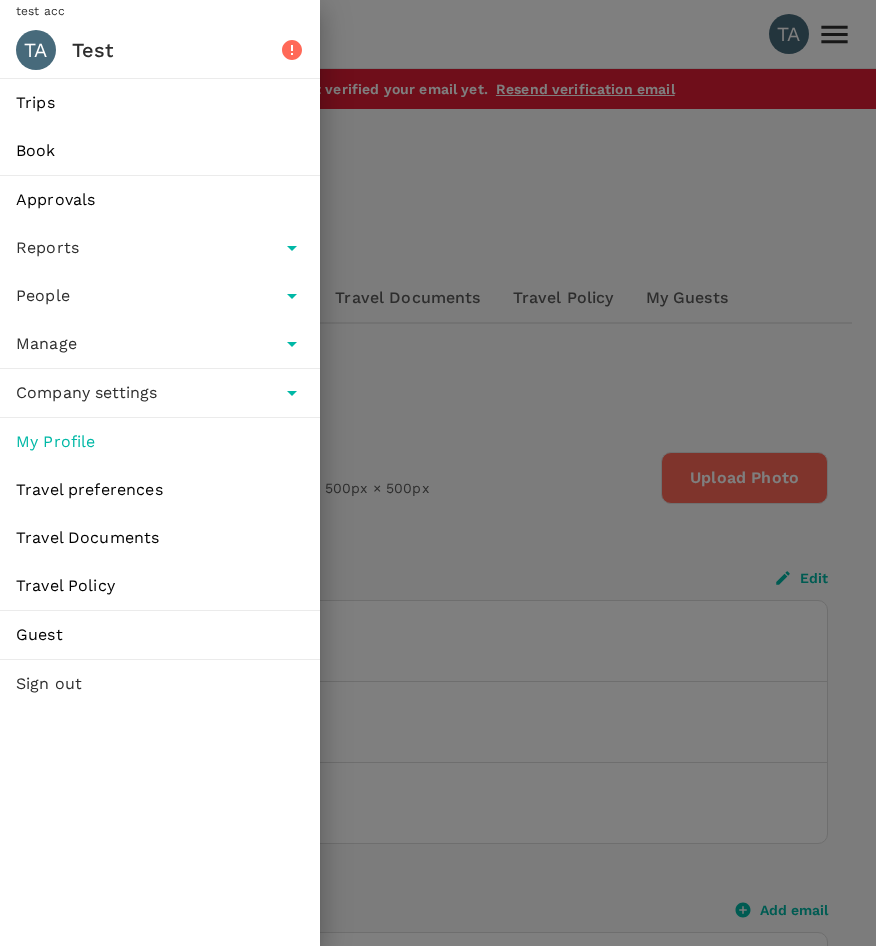 click on "Sign out" at bounding box center (160, 684) 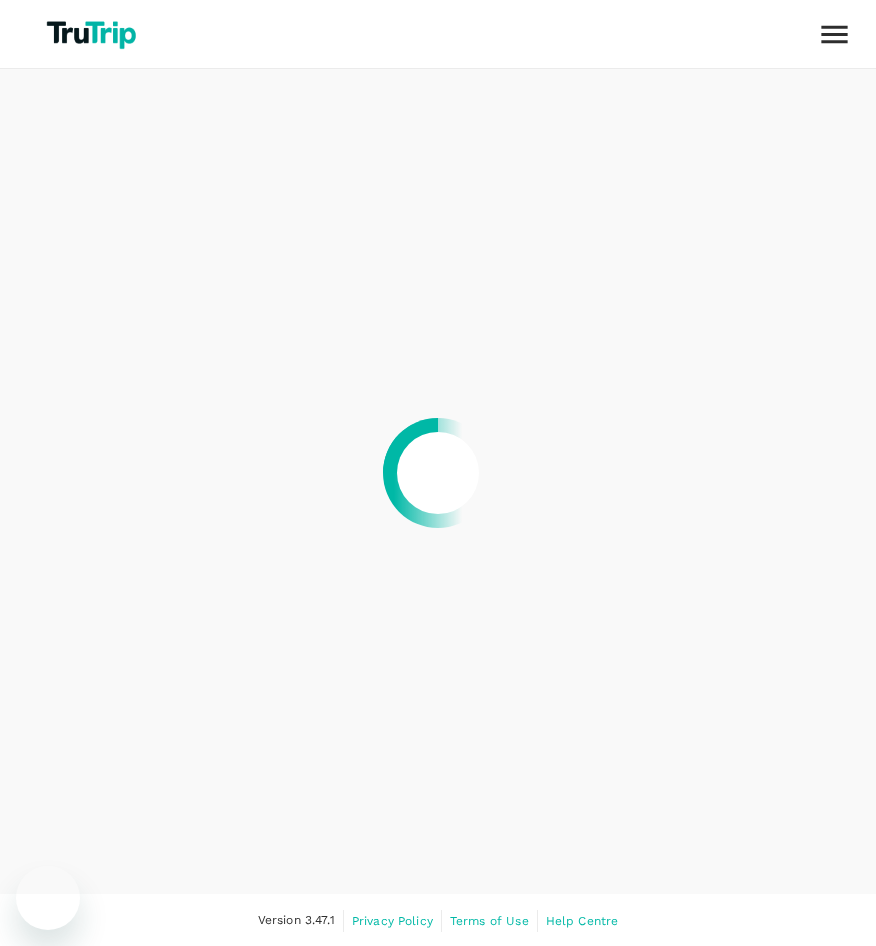 scroll, scrollTop: 0, scrollLeft: 0, axis: both 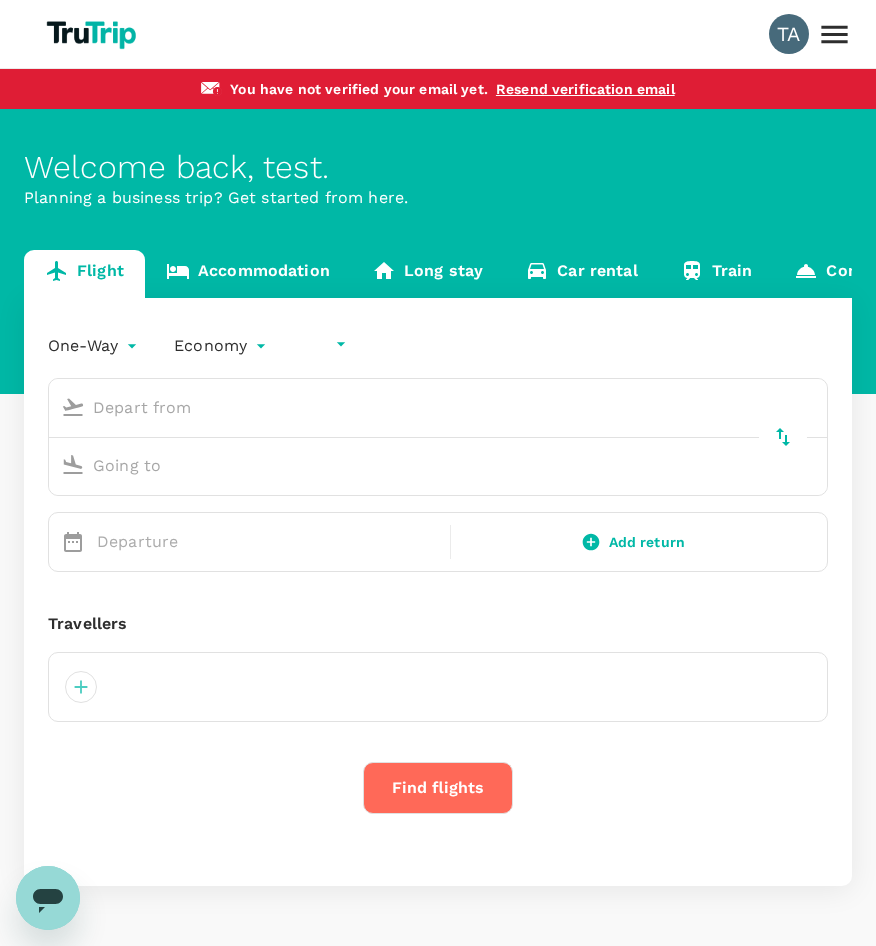 type on "undefined, undefined (any)" 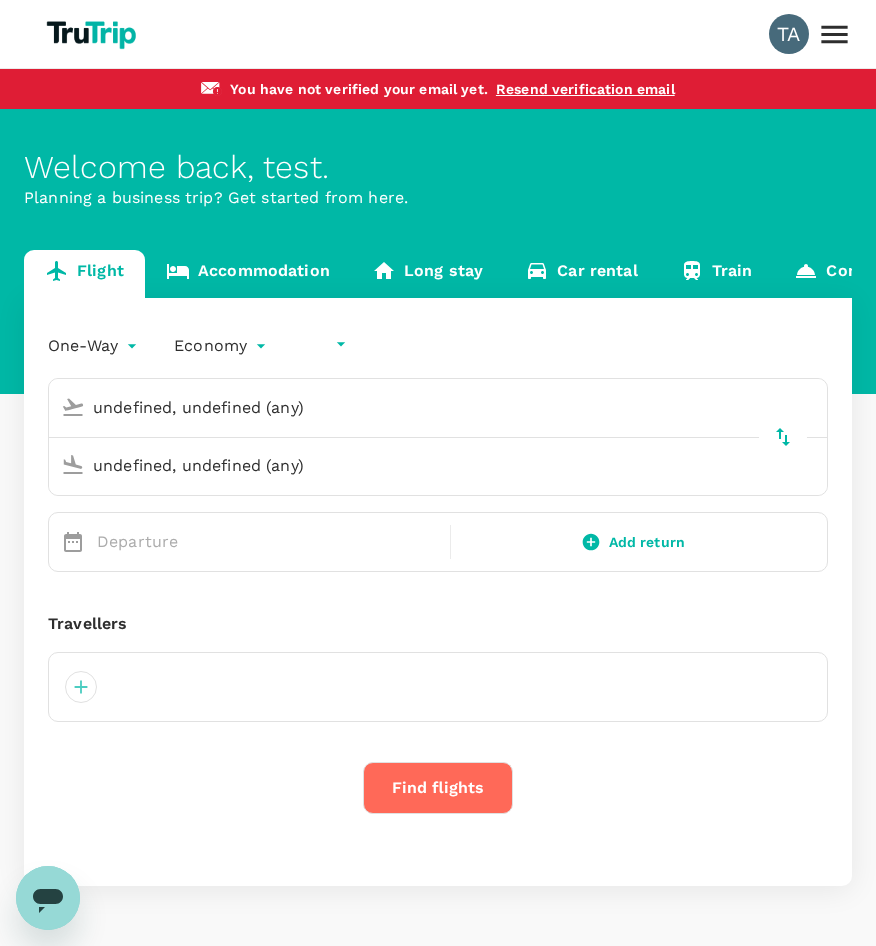 type 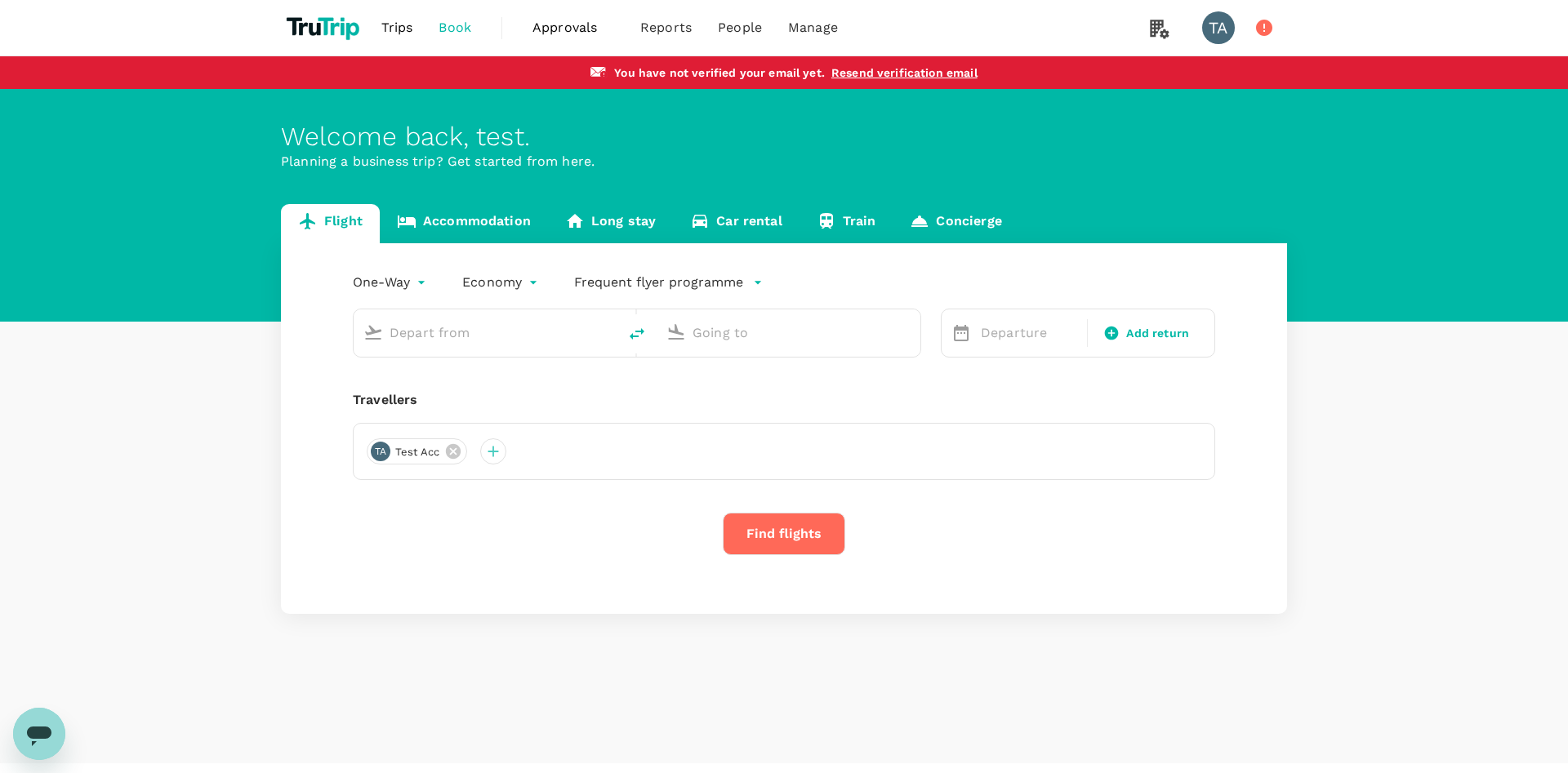 click on "Concierge" at bounding box center (956, 224) 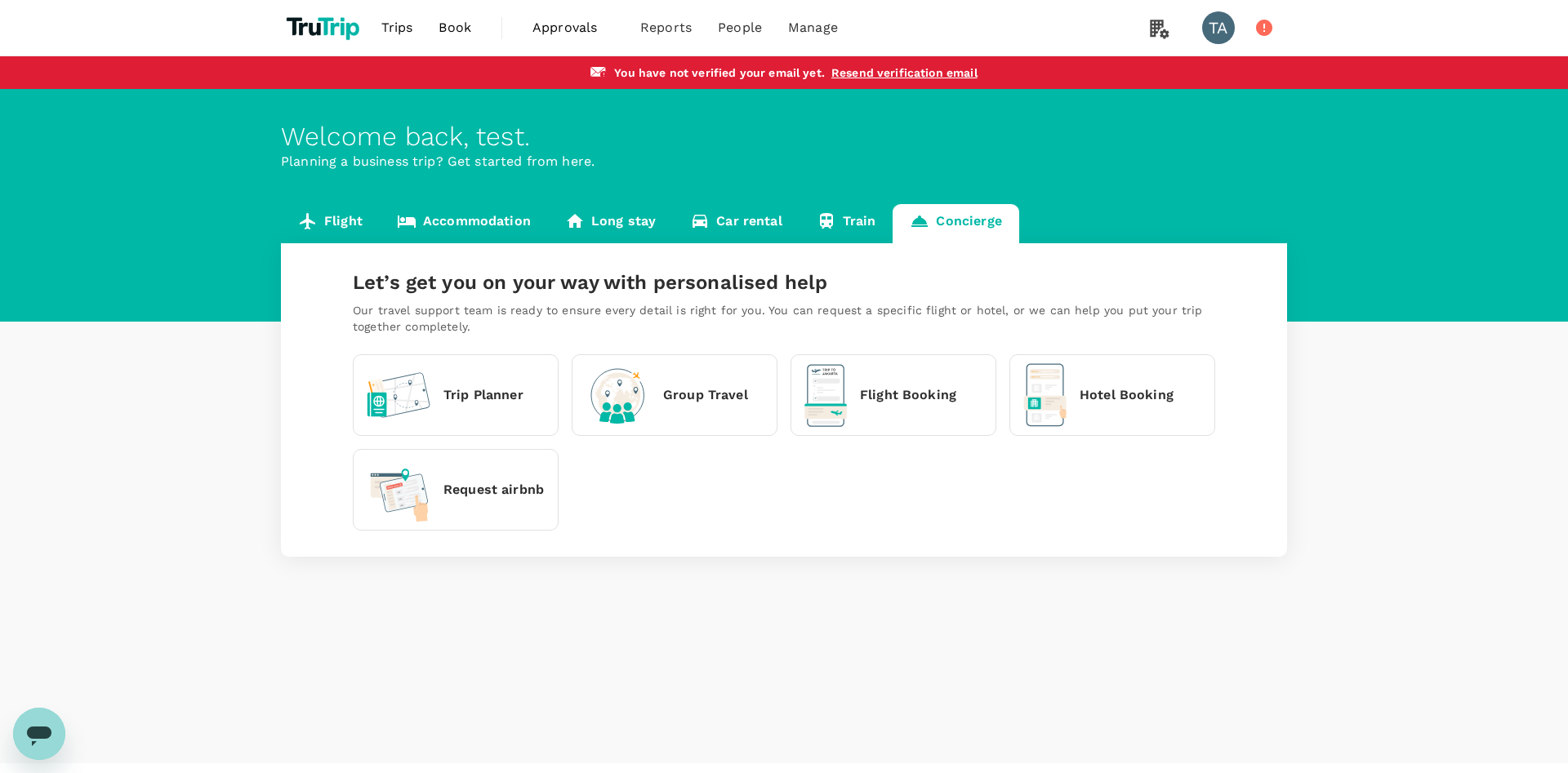 click on "Planning a business trip? Get started from here." at bounding box center (784, 162) 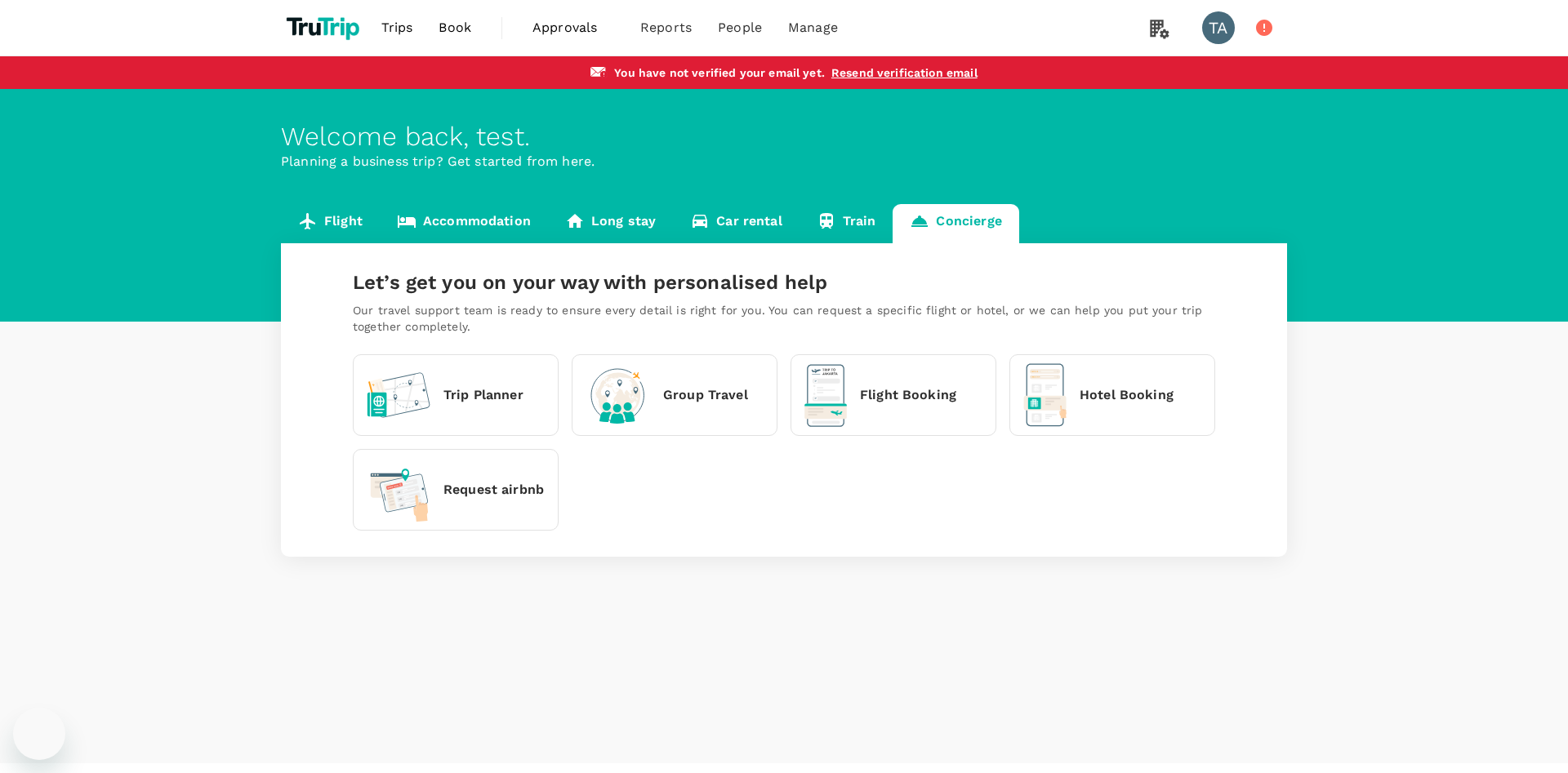 scroll, scrollTop: 0, scrollLeft: 0, axis: both 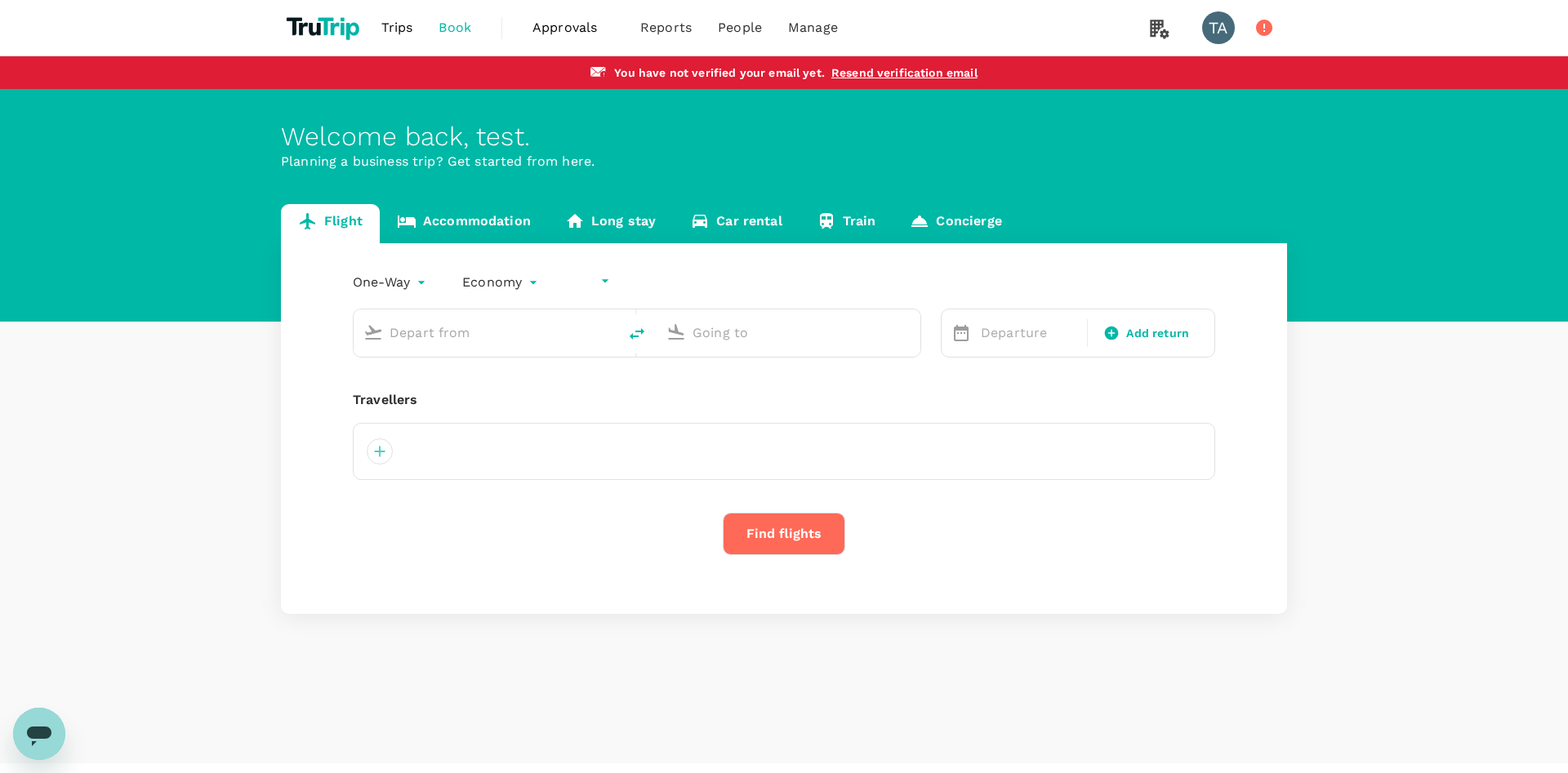 type on "undefined, undefined (any)" 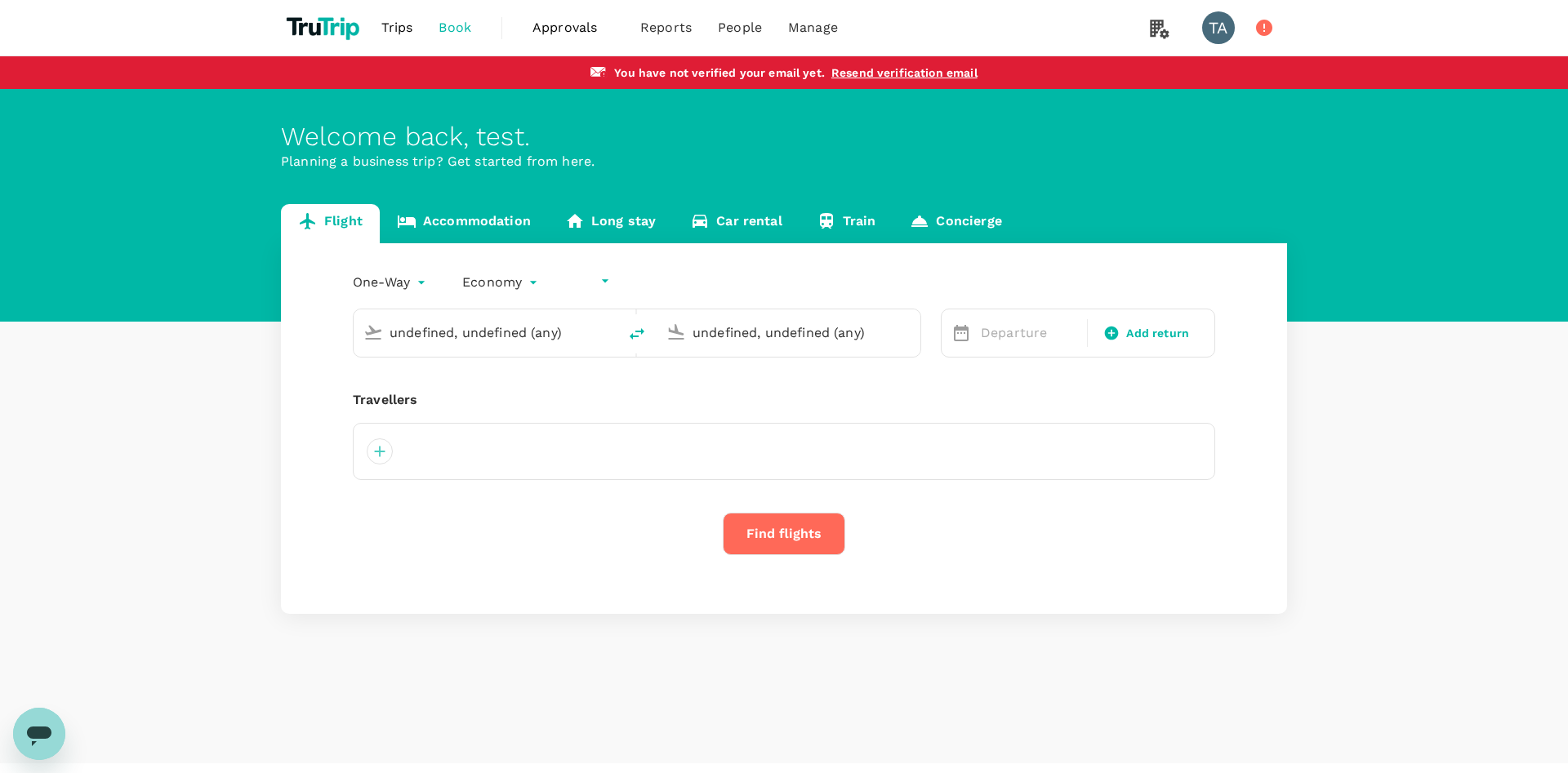 type 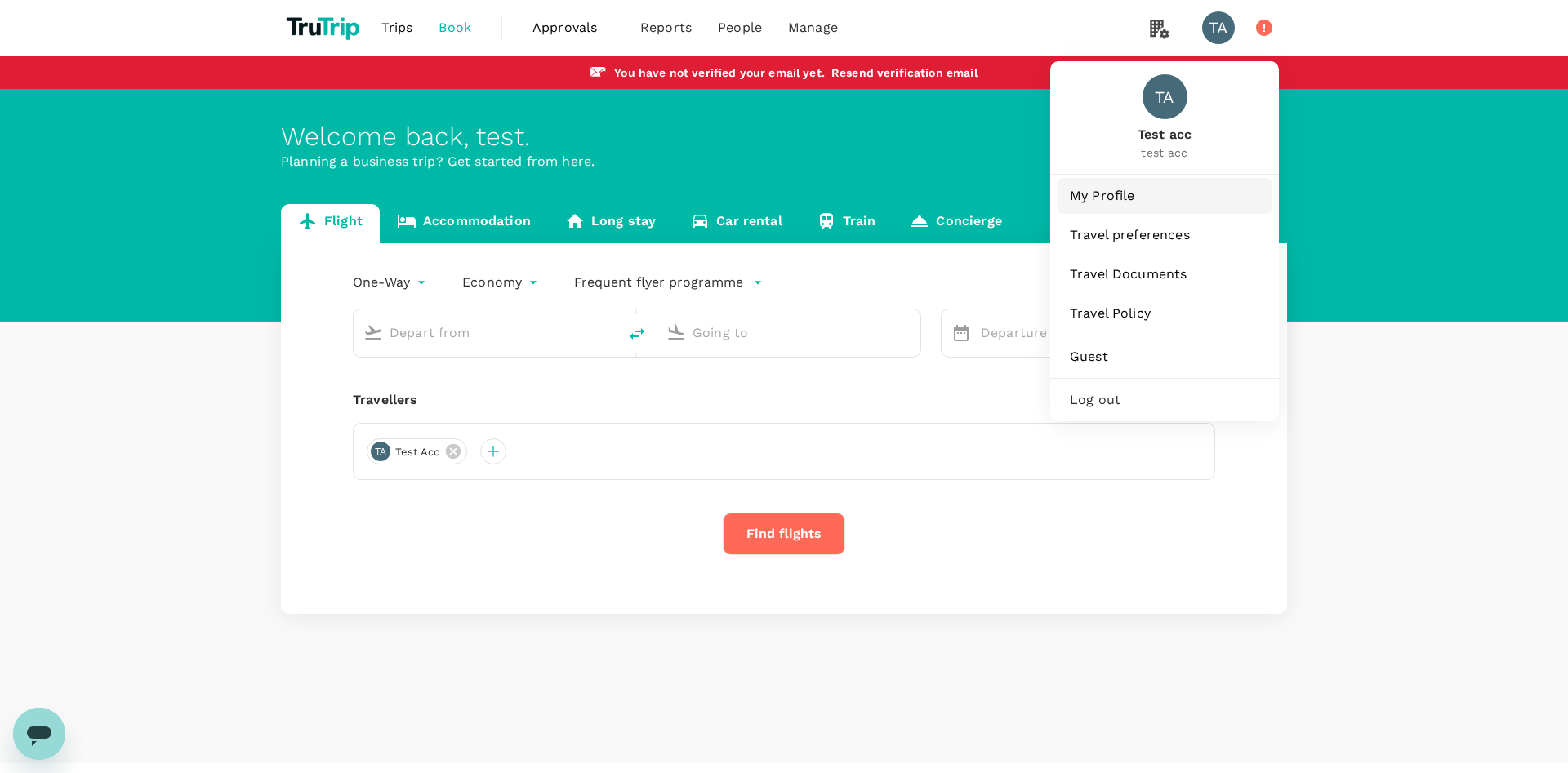 click on "My Profile" at bounding box center [1165, 196] 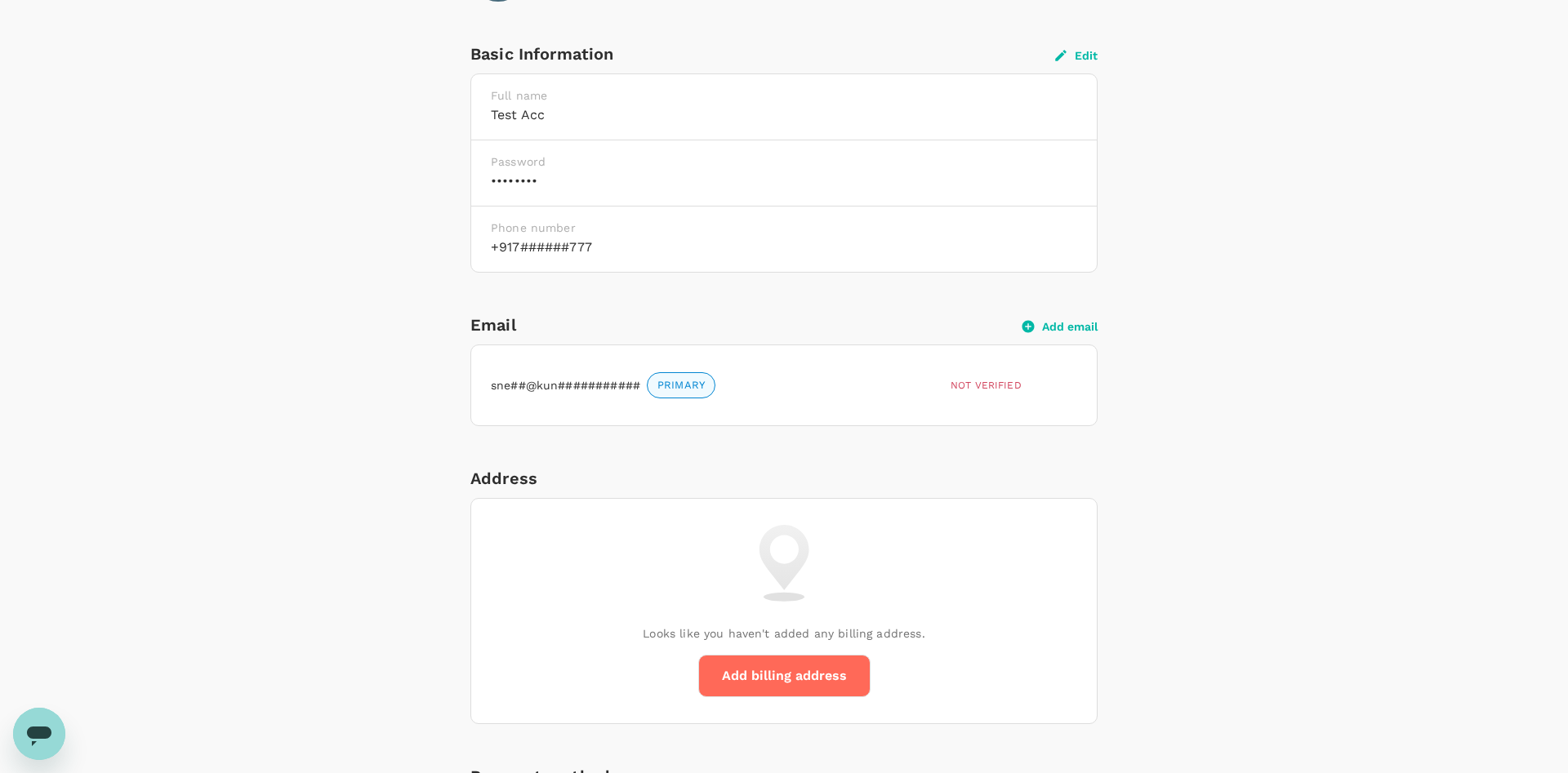 scroll, scrollTop: 833, scrollLeft: 0, axis: vertical 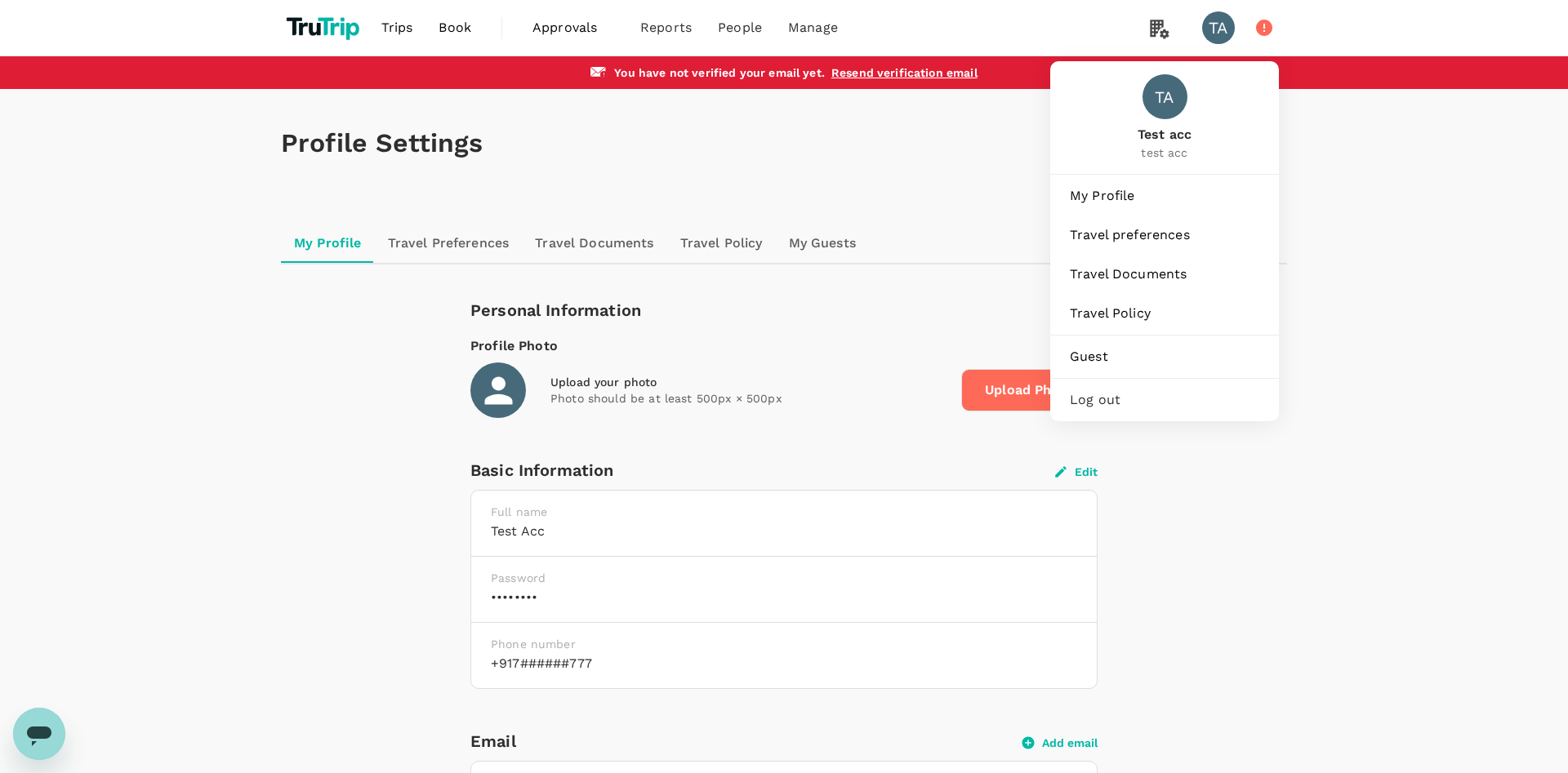click on "TA" at bounding box center [1218, 28] 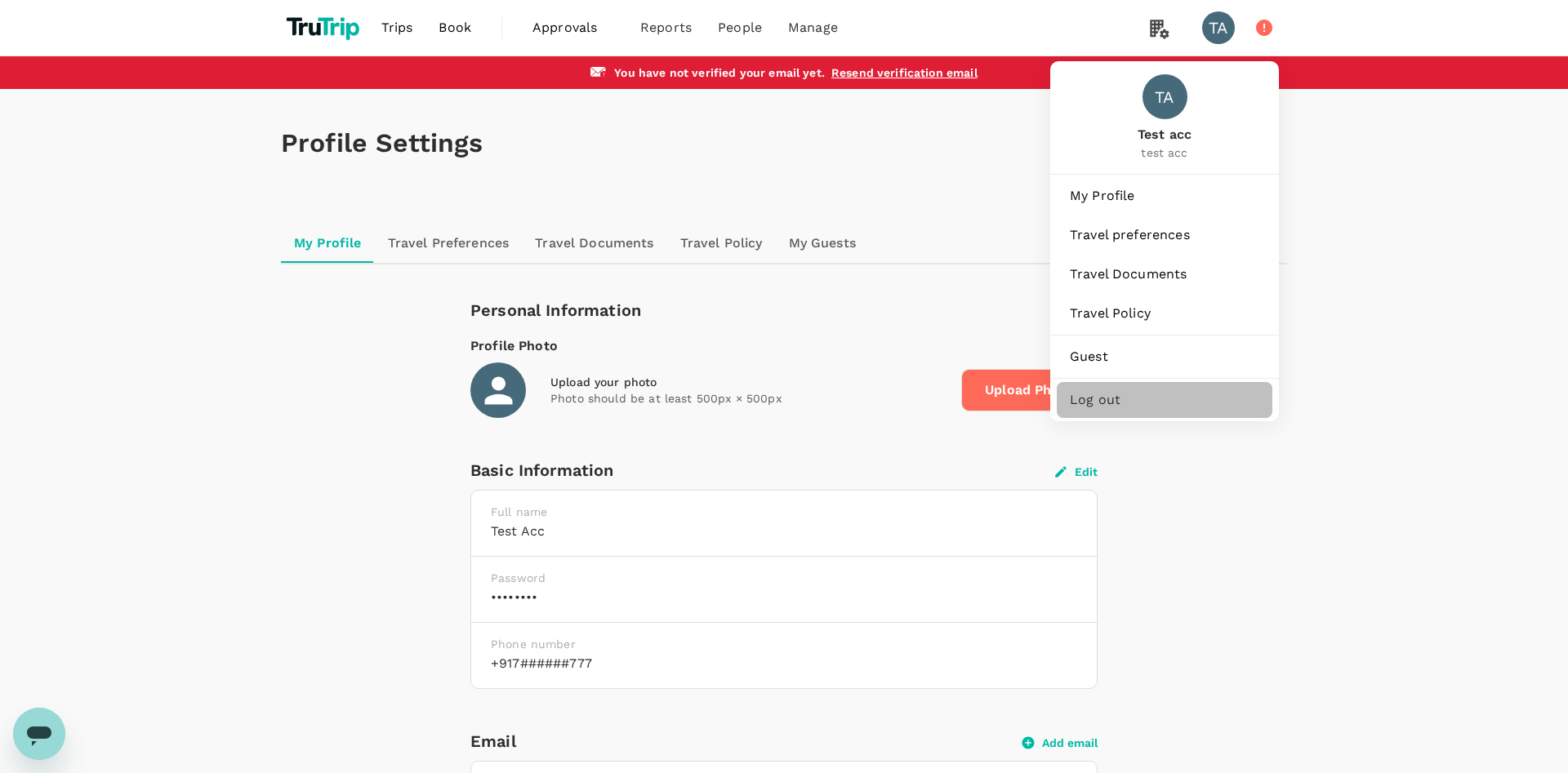 click on "Log out" at bounding box center (1165, 400) 